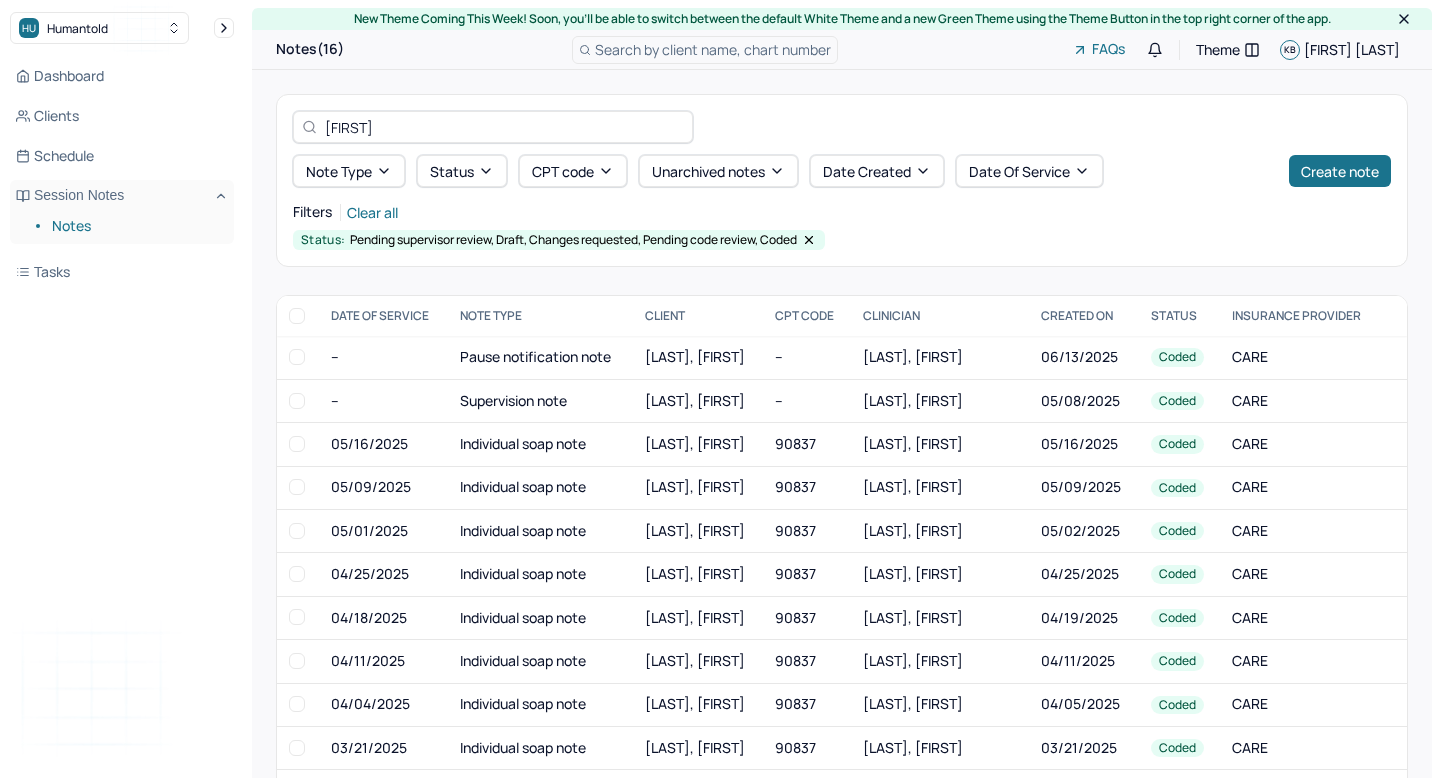 scroll, scrollTop: 0, scrollLeft: 0, axis: both 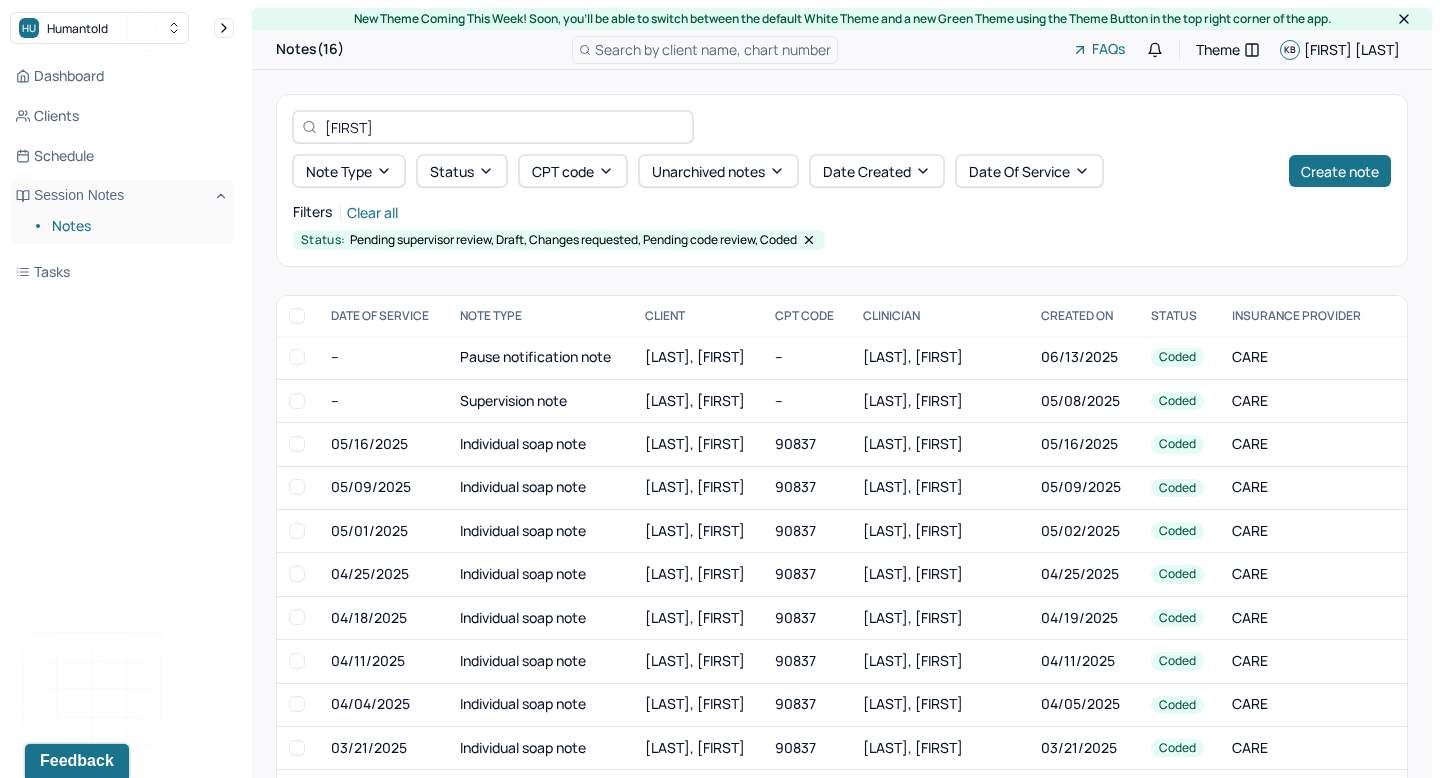 click on "[FIRST]" at bounding box center [504, 127] 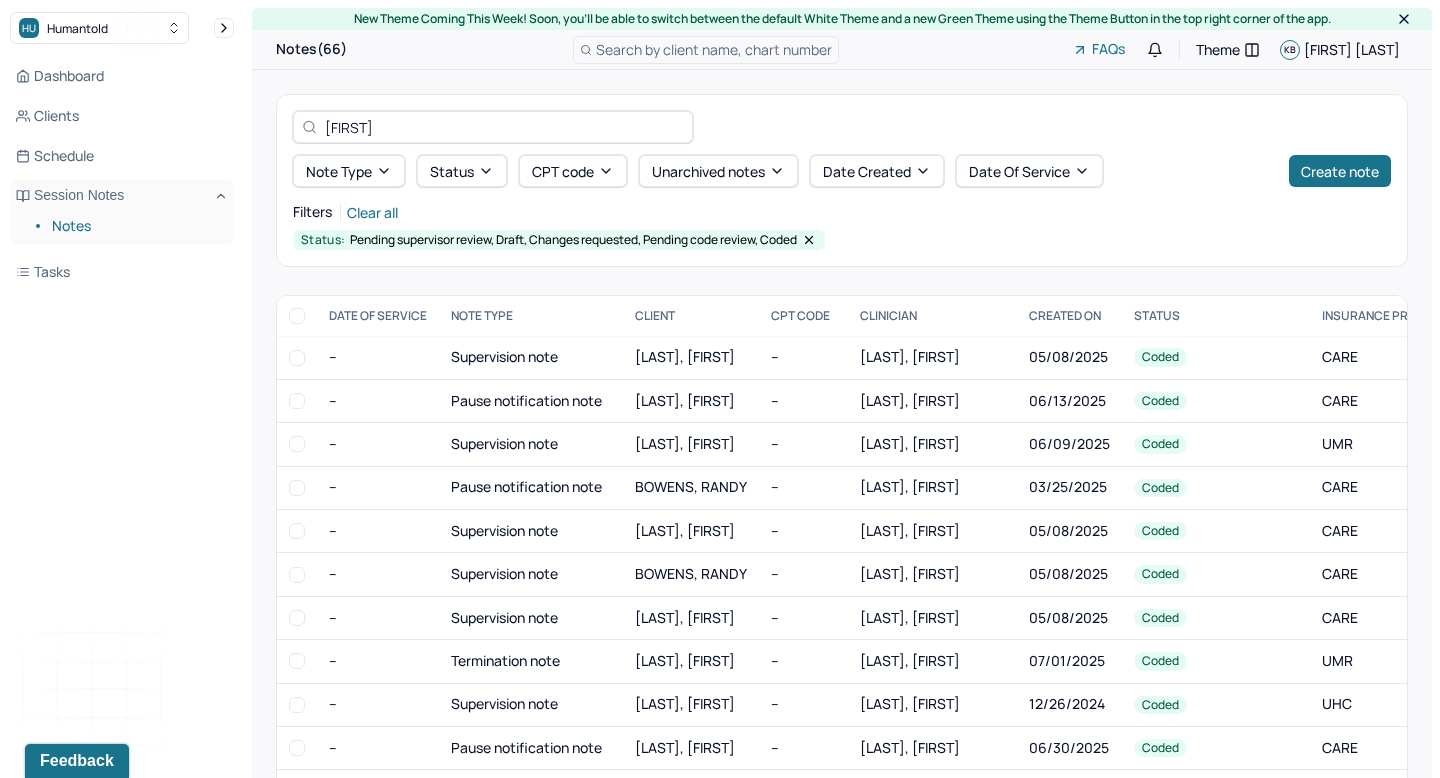 type on "Bibi" 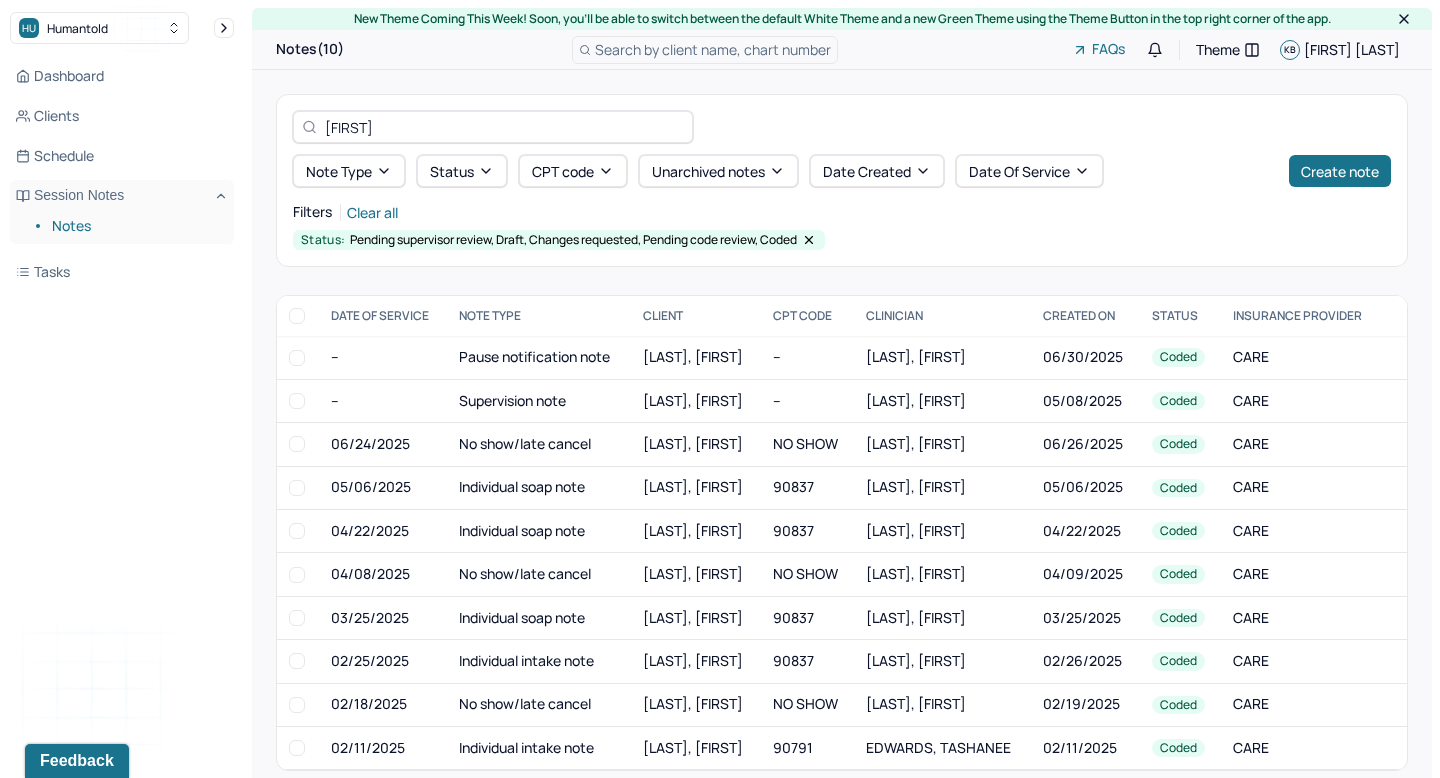 click on "Notes" at bounding box center [135, 226] 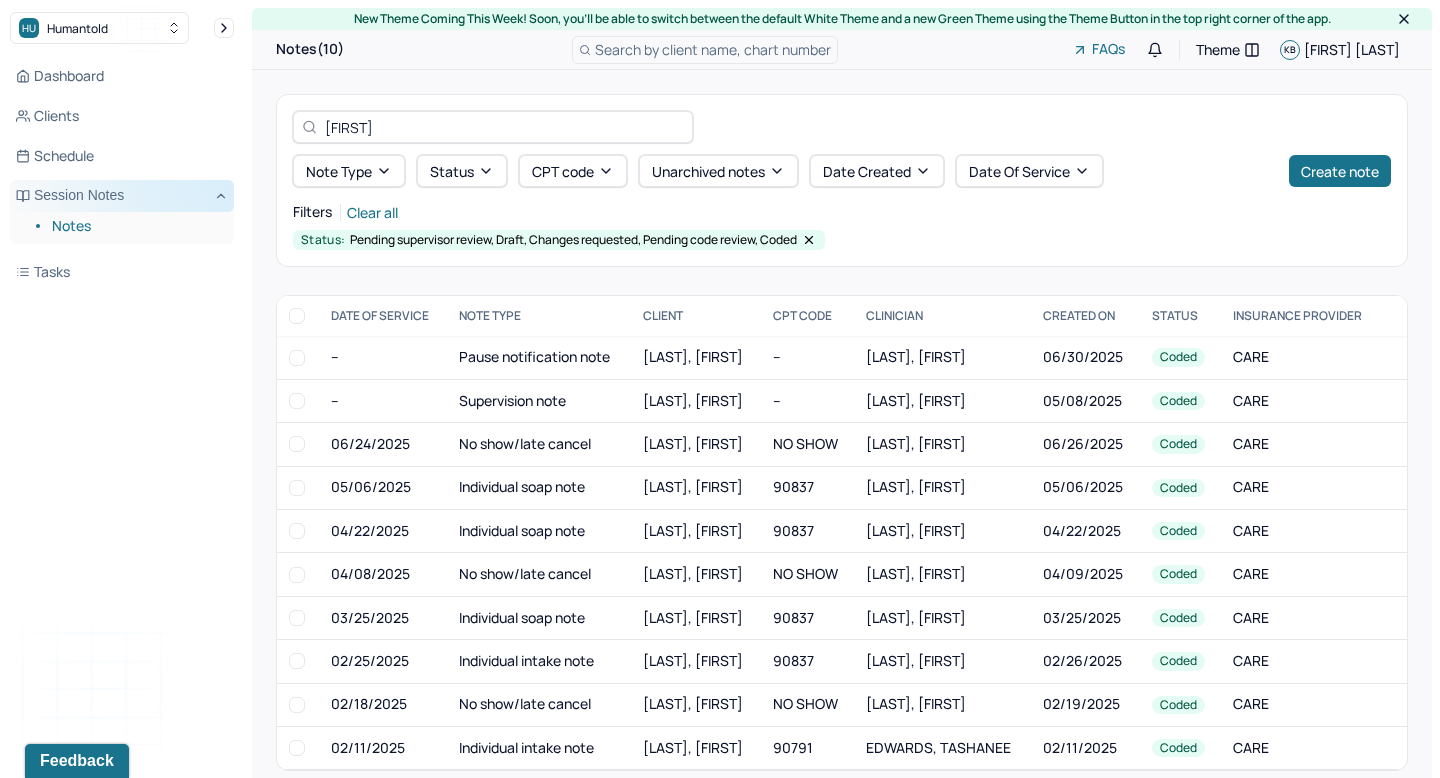 click on "Session Notes" at bounding box center [122, 196] 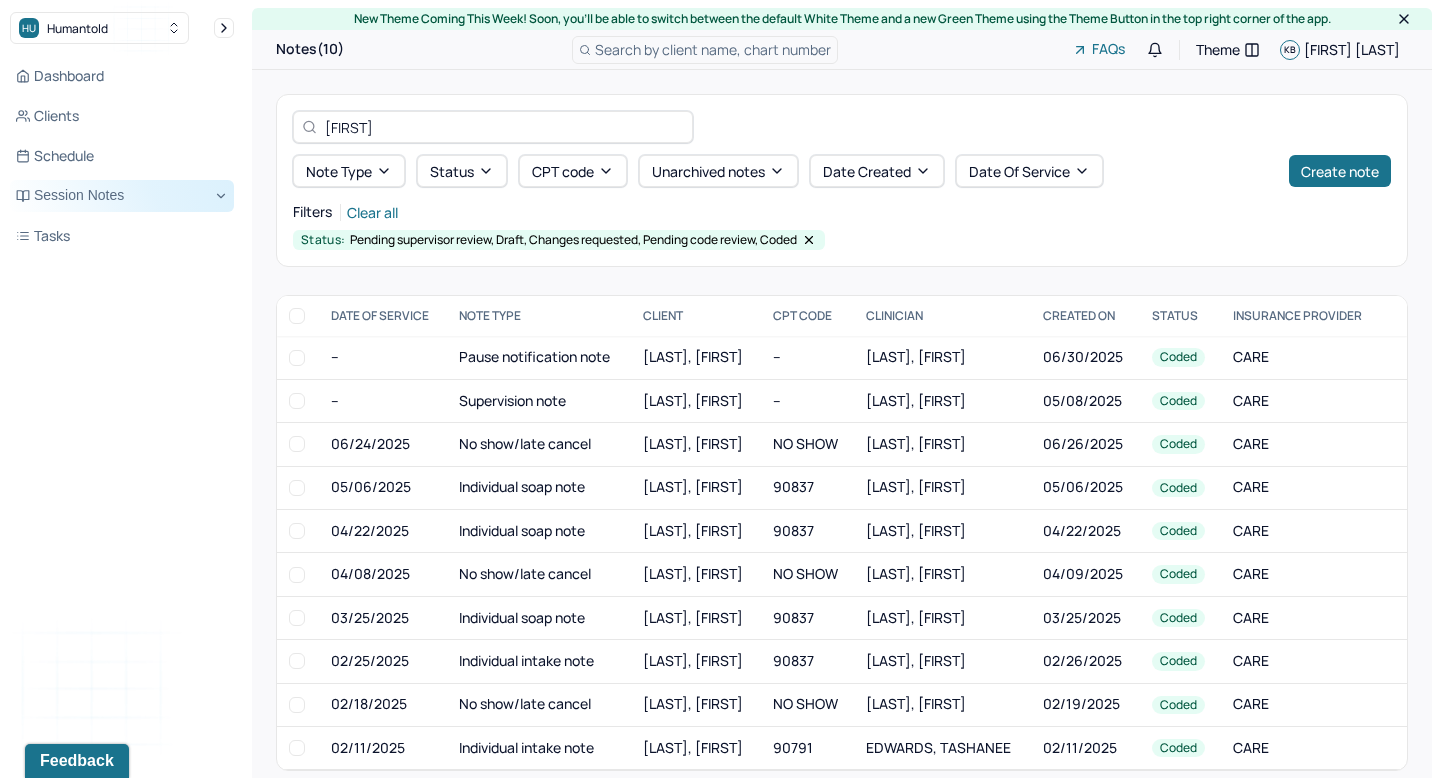 click on "Session Notes" at bounding box center [122, 196] 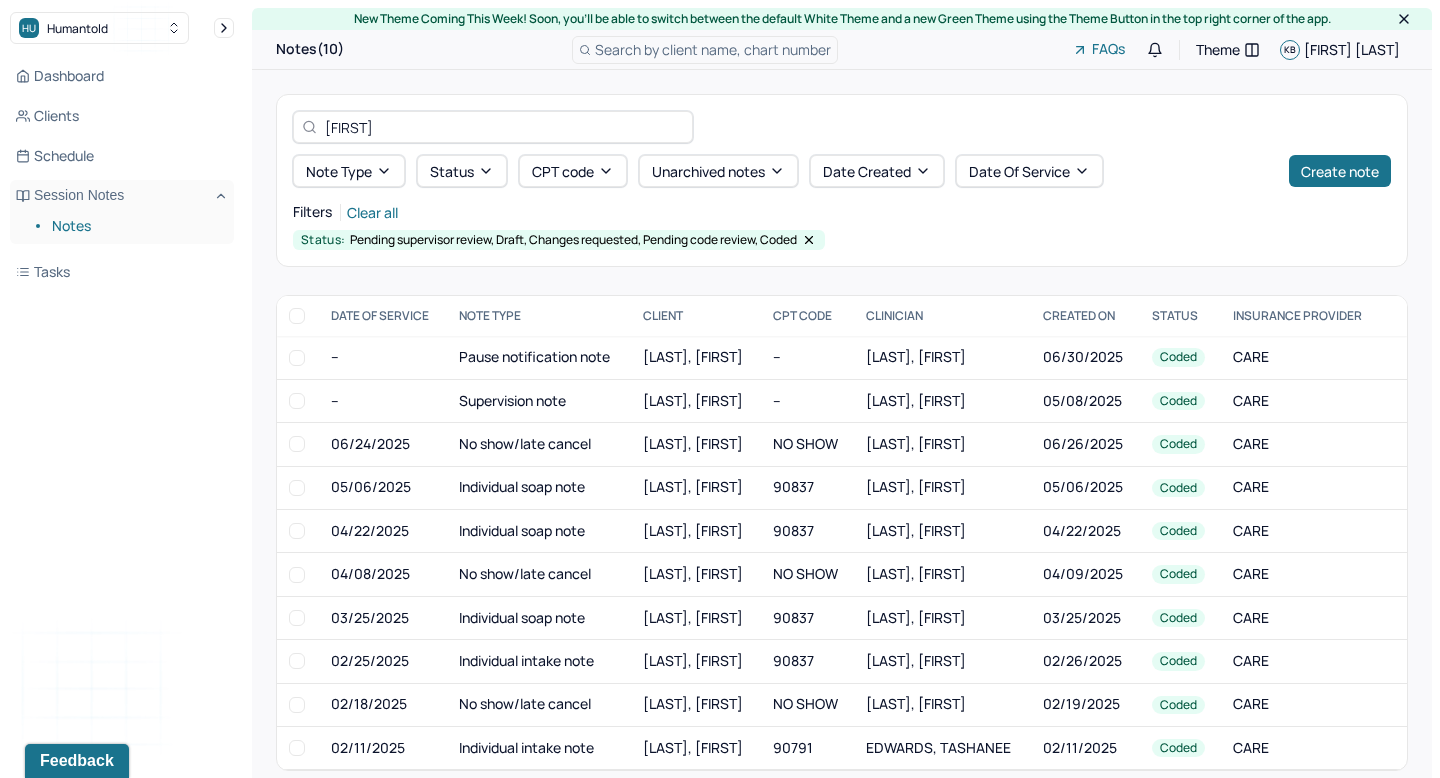 click on "Notes" at bounding box center (135, 226) 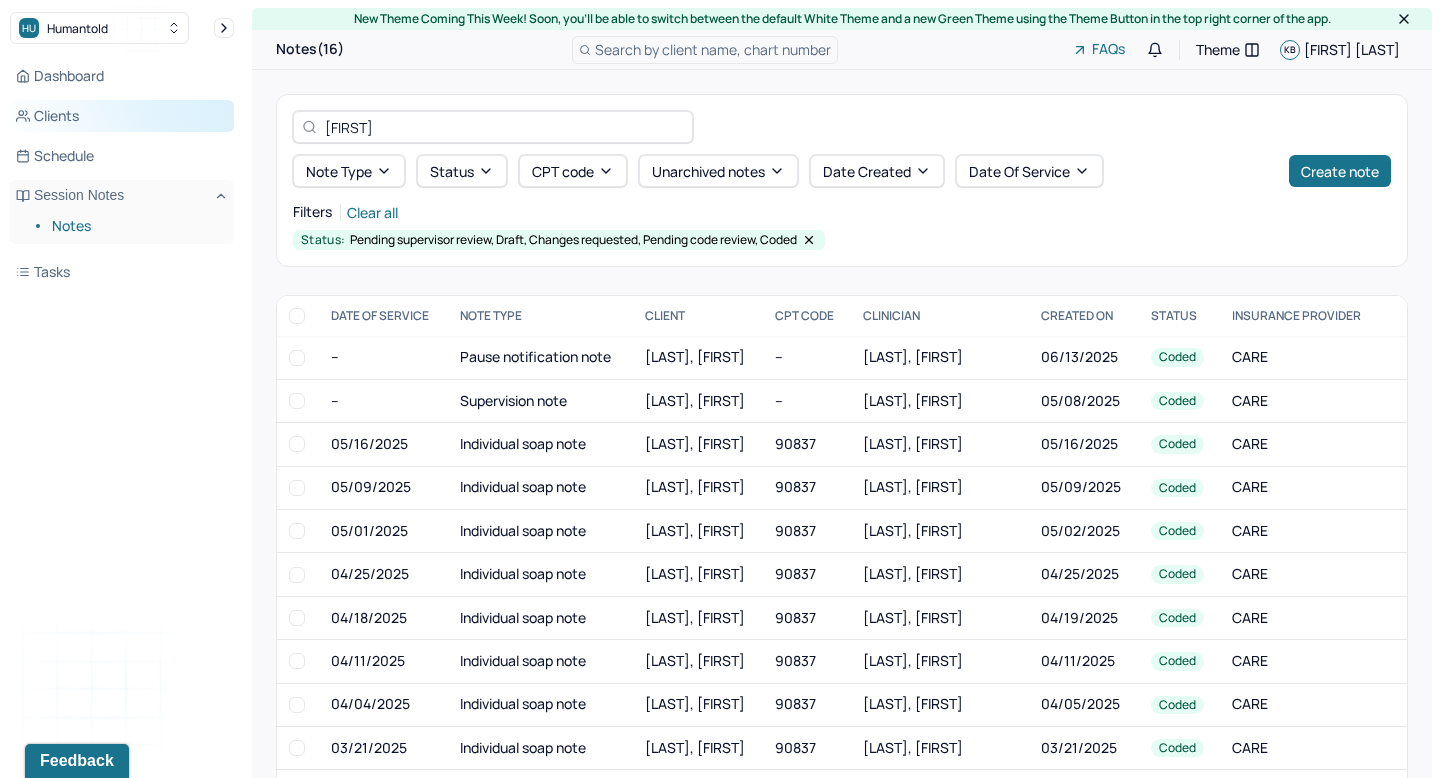 click on "Clients" at bounding box center [122, 116] 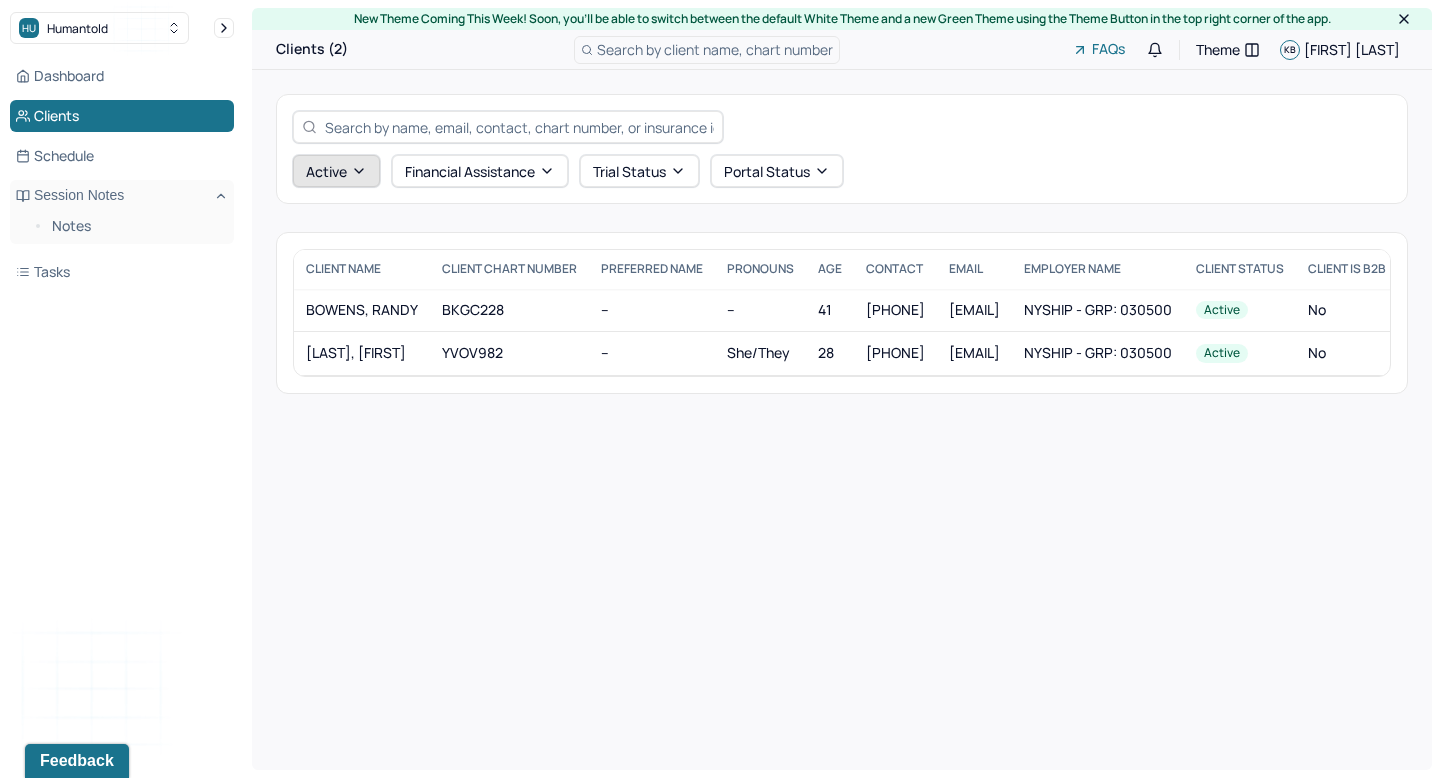click 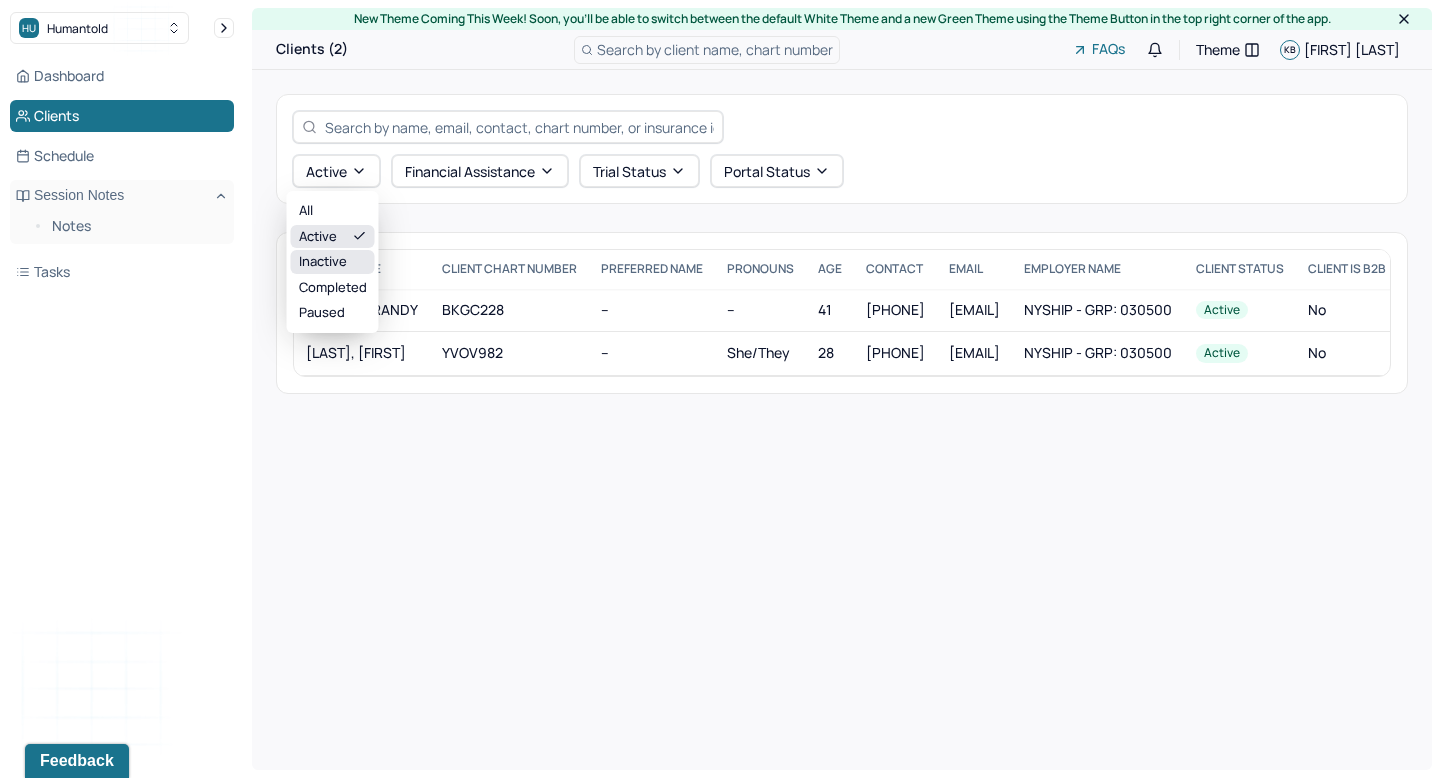 click on "inactive" at bounding box center (333, 262) 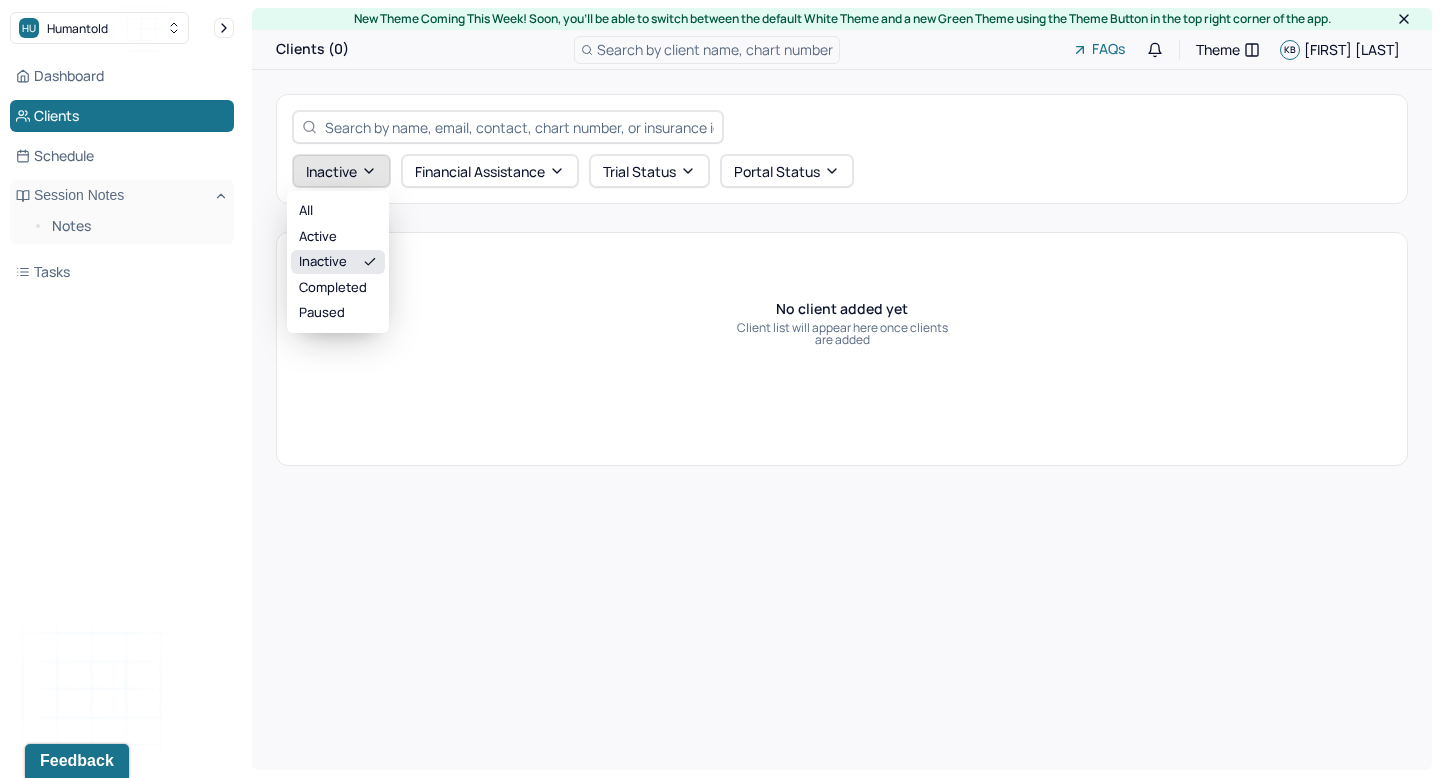 click on "Inactive" at bounding box center (341, 171) 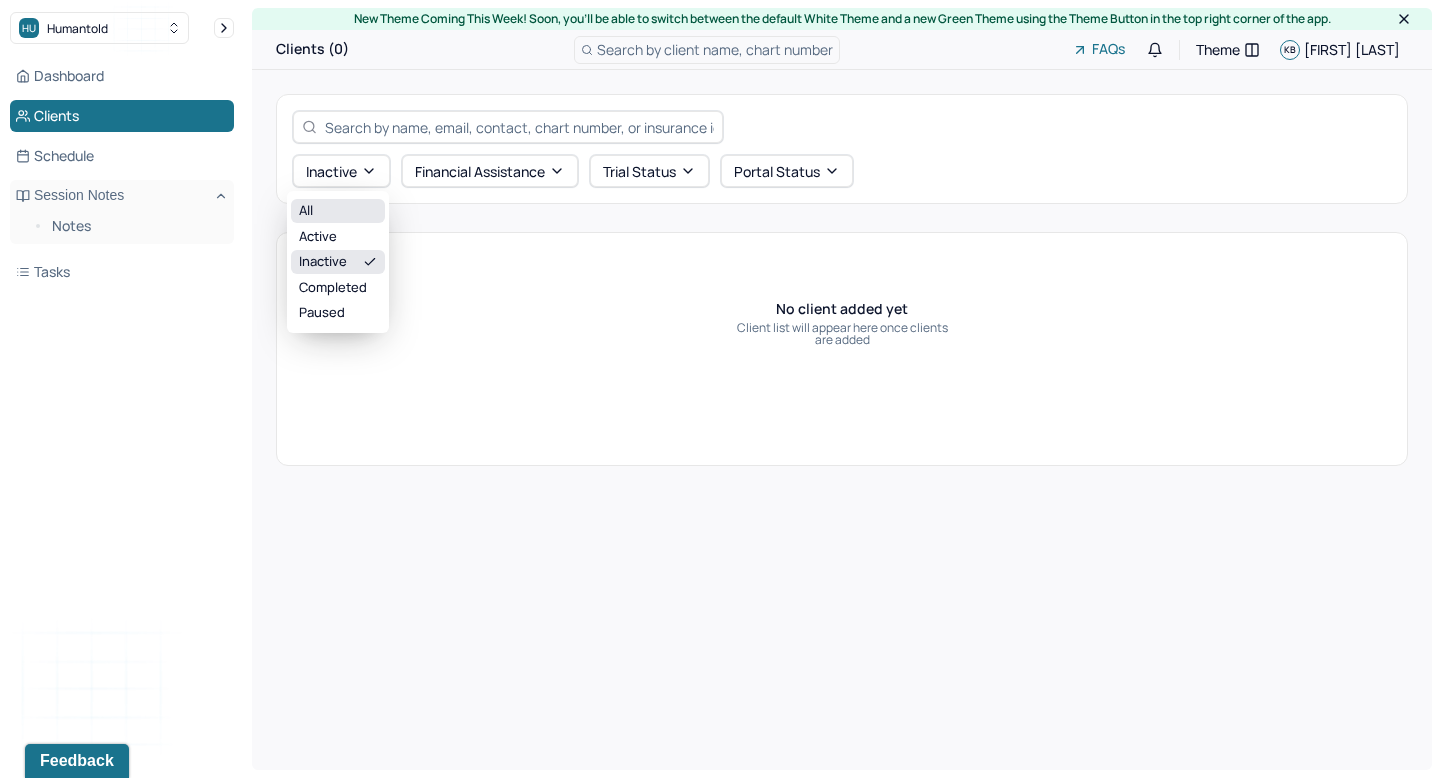 click on "All" at bounding box center [338, 211] 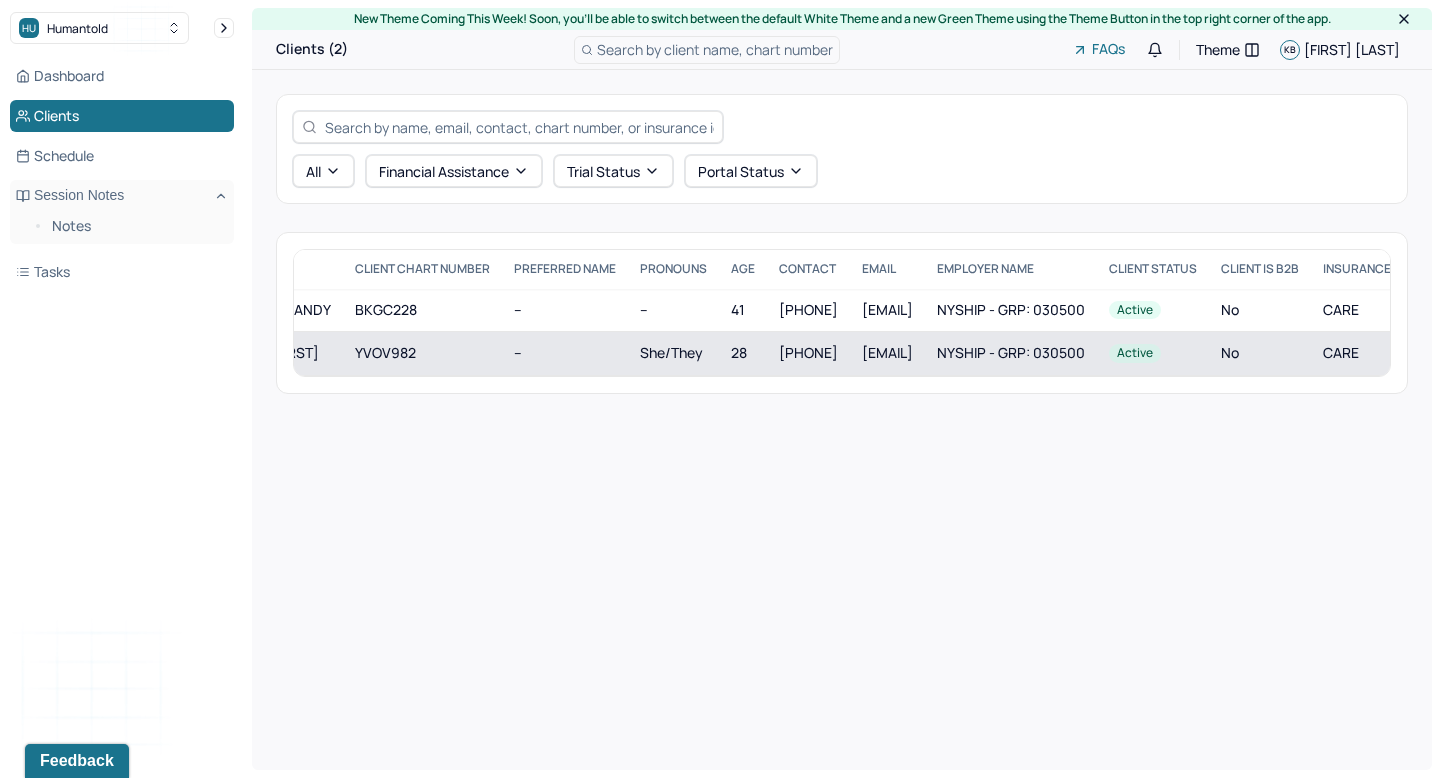 scroll, scrollTop: 0, scrollLeft: 0, axis: both 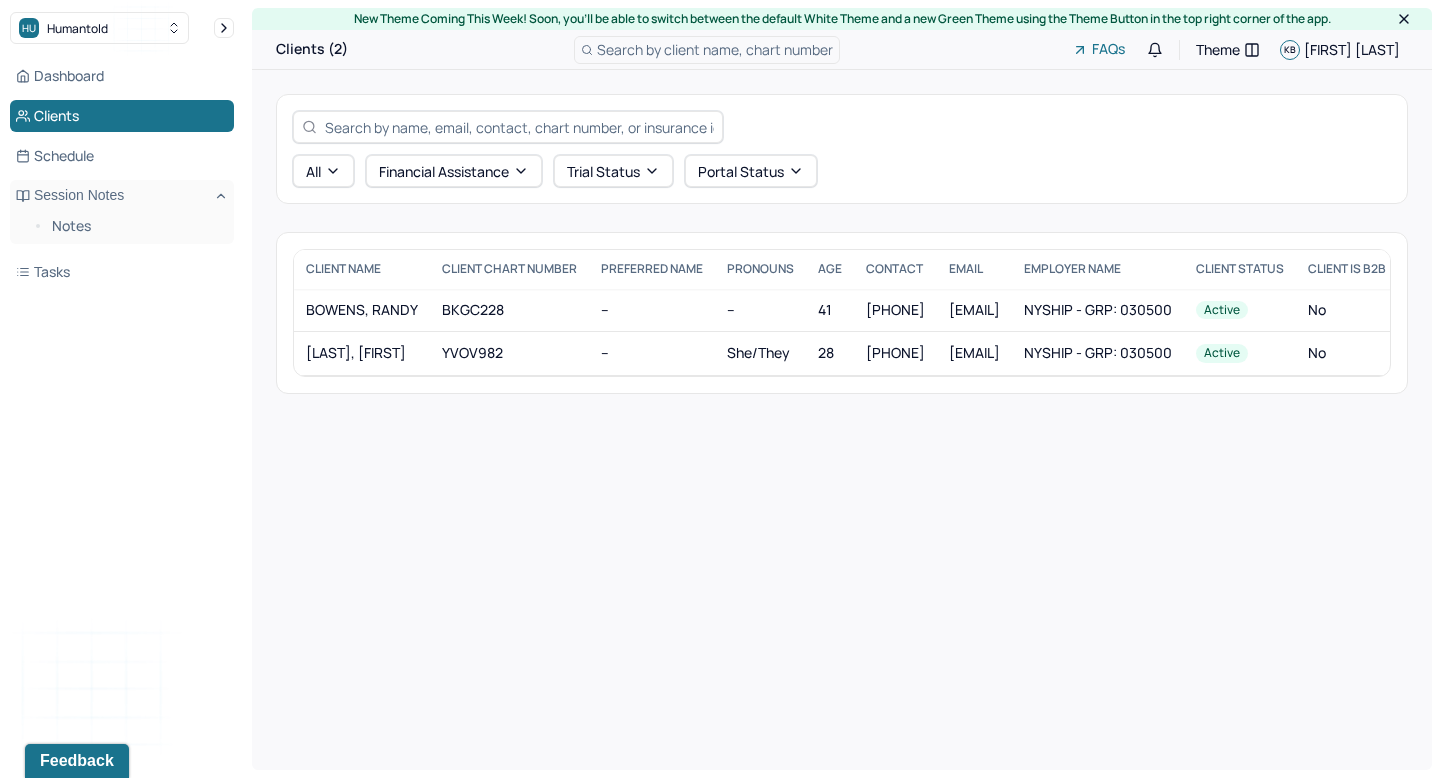 click at bounding box center [519, 127] 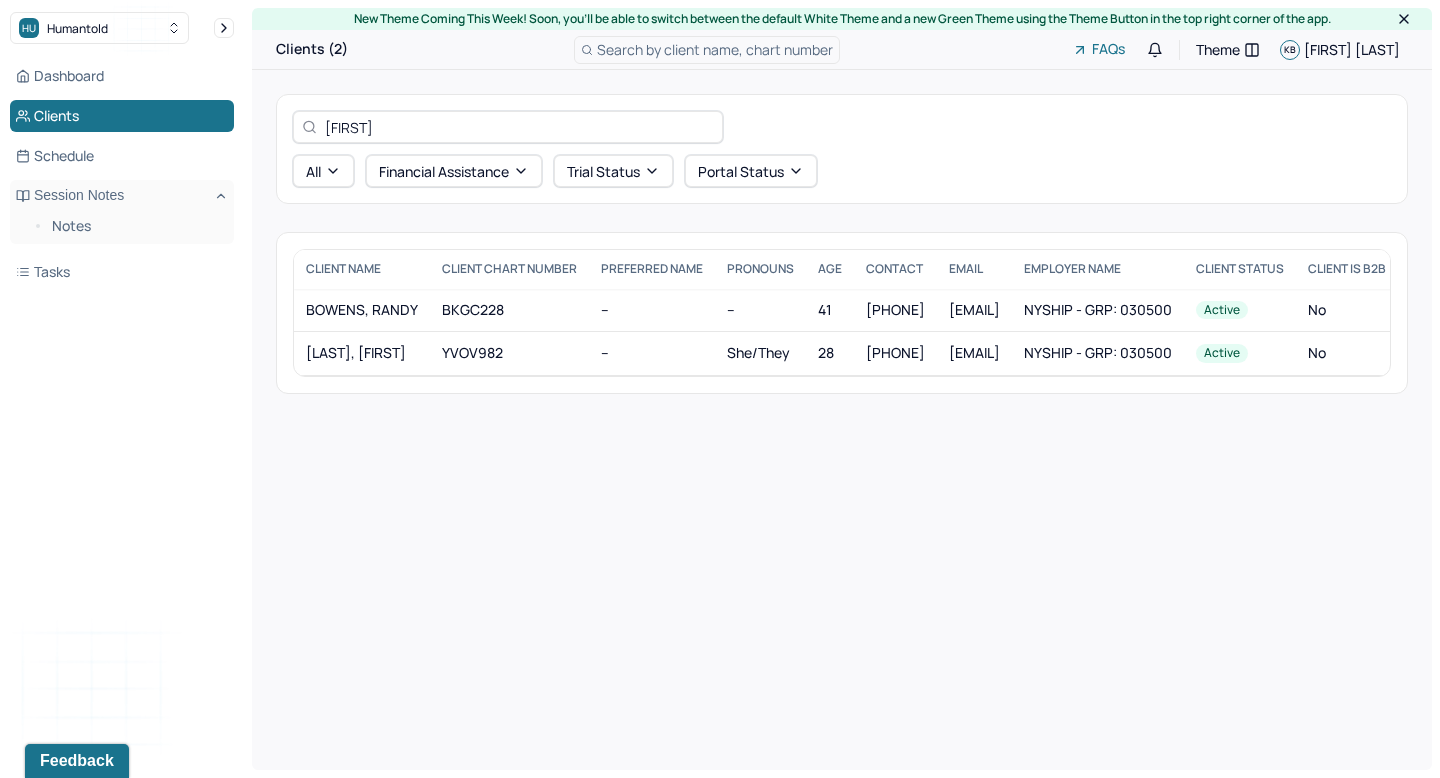 type on "[FIRST]" 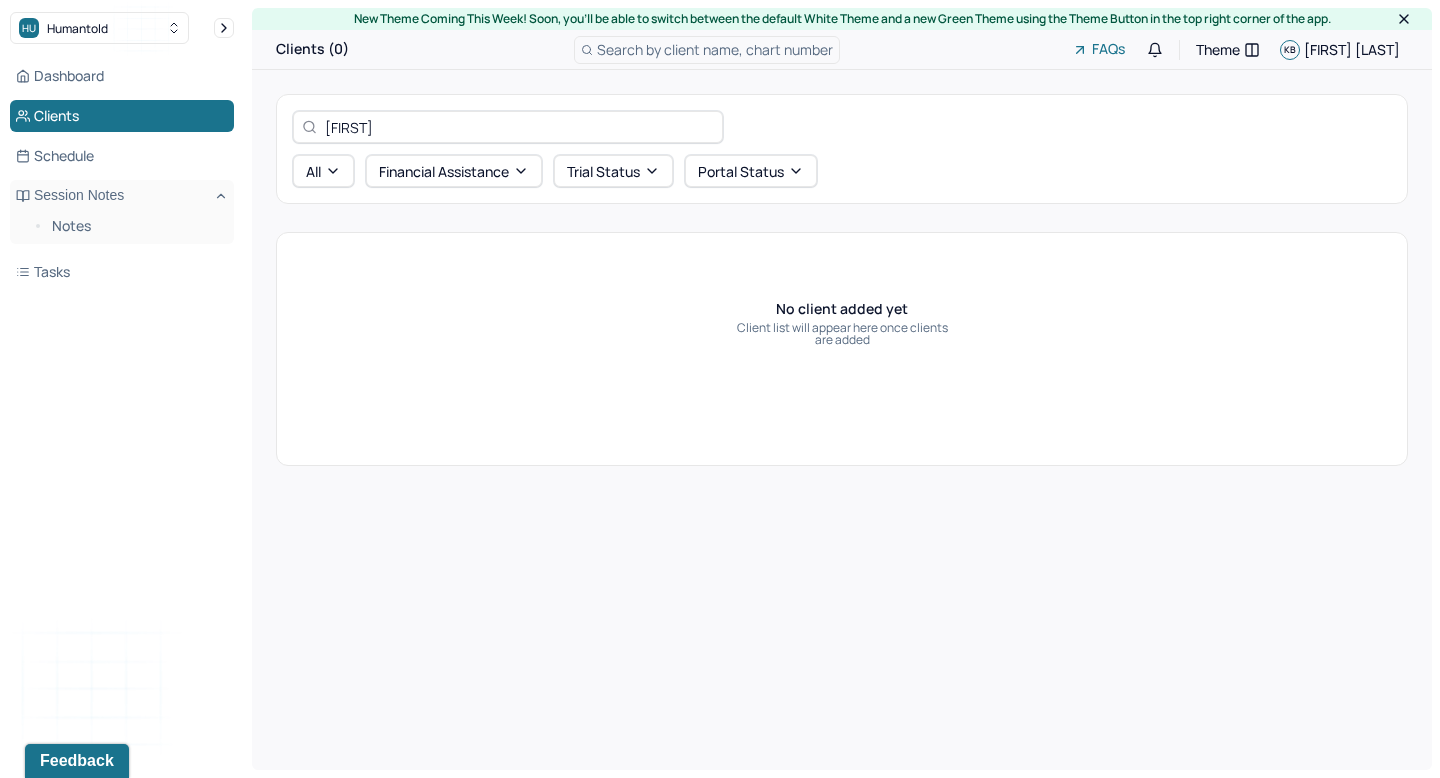 click on "[FIRST]" at bounding box center (519, 127) 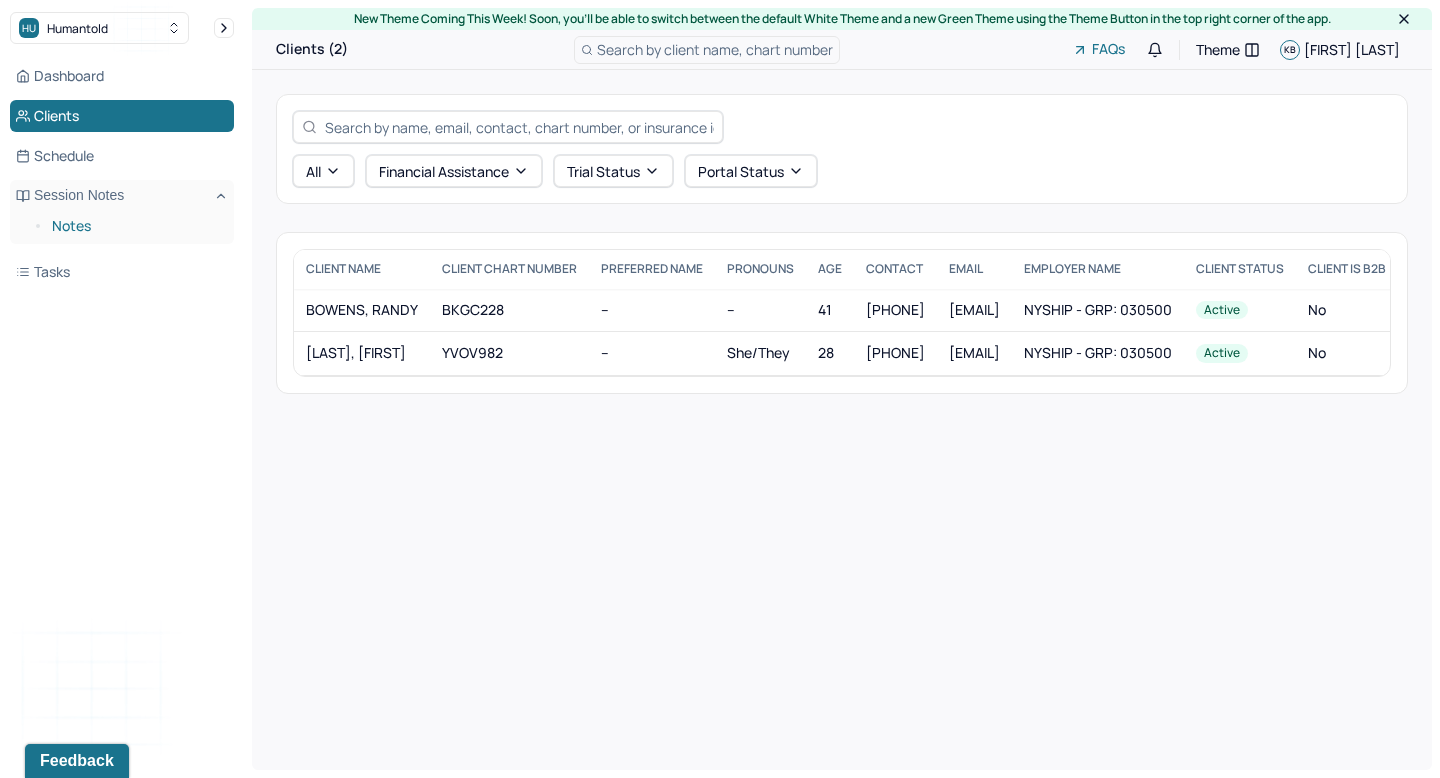 type 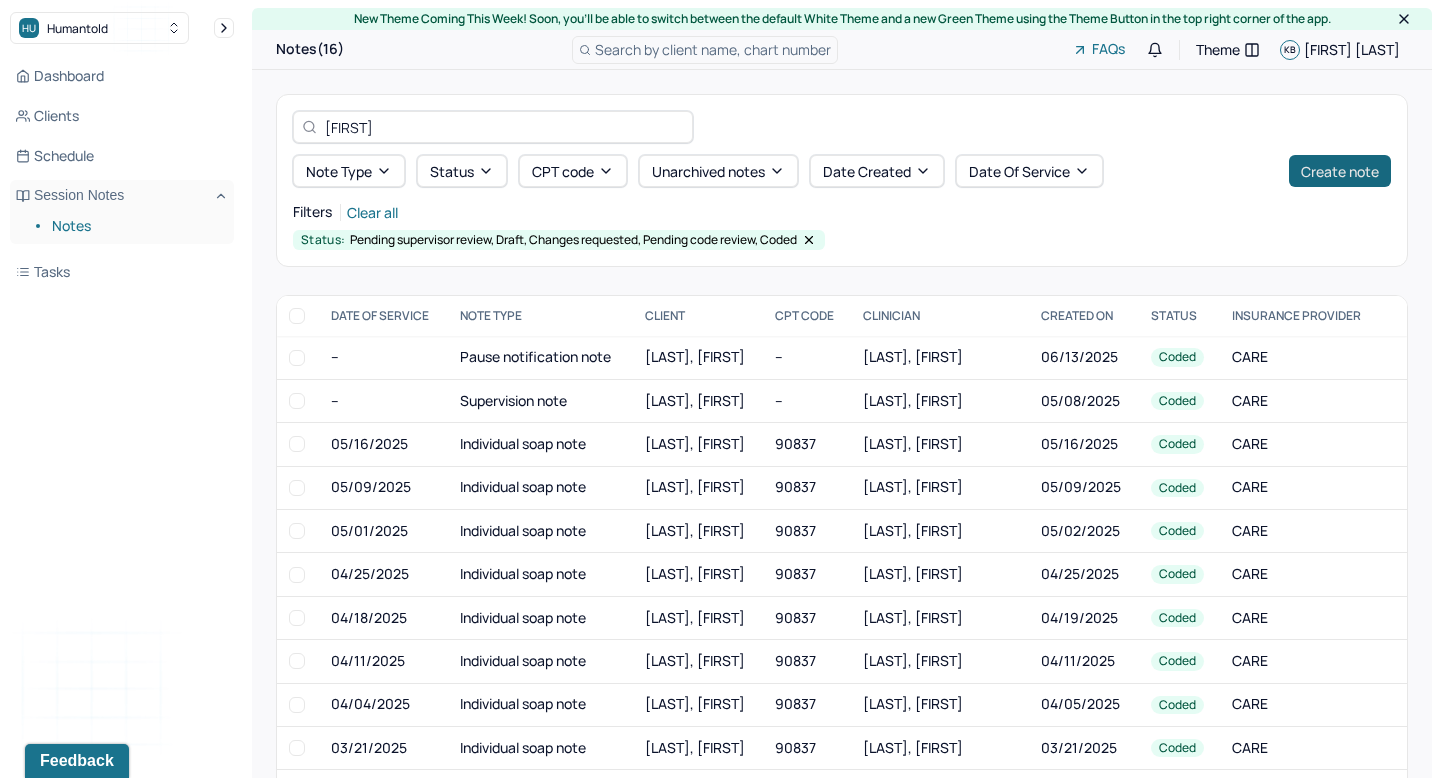 click on "Create note" at bounding box center [1340, 171] 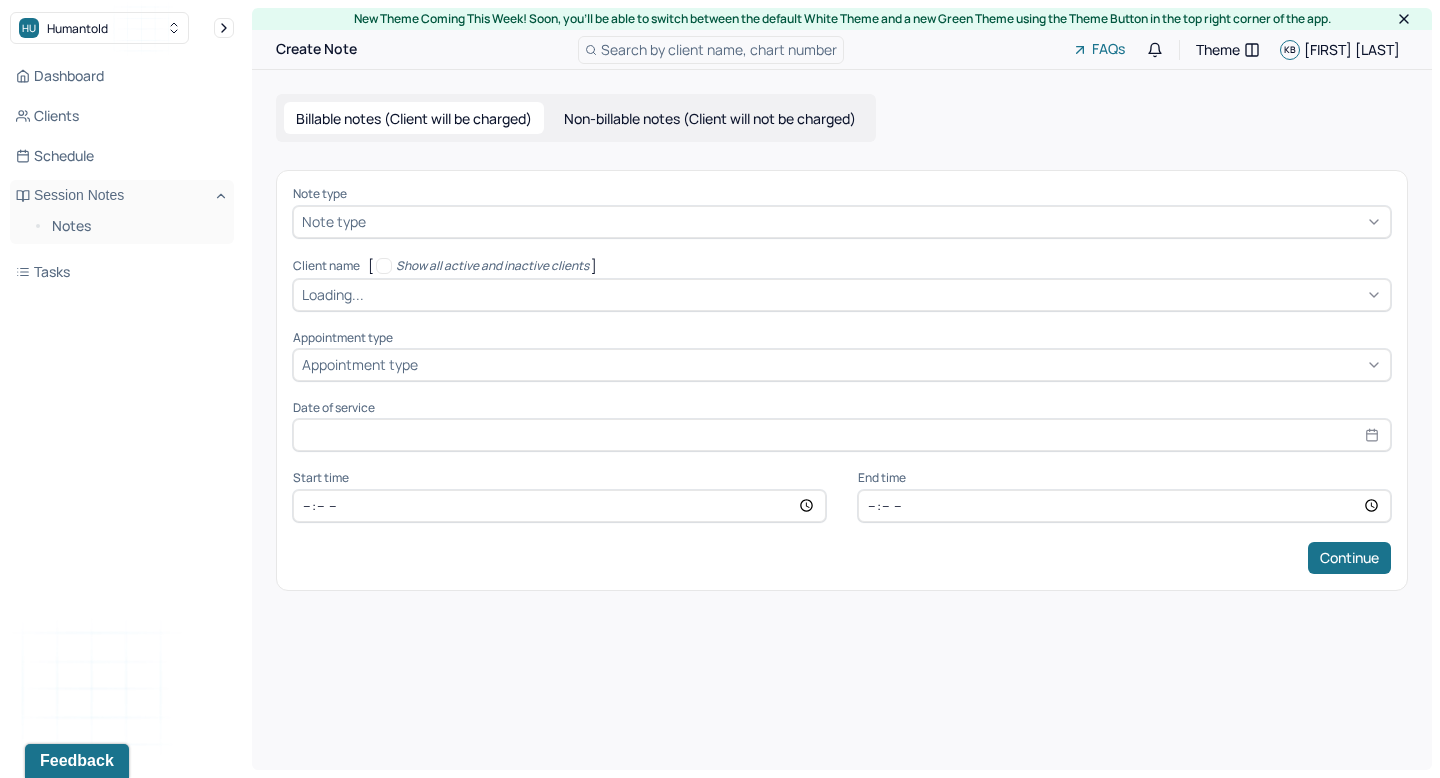 click on "Non-billable notes (Client will not be charged)" at bounding box center [710, 118] 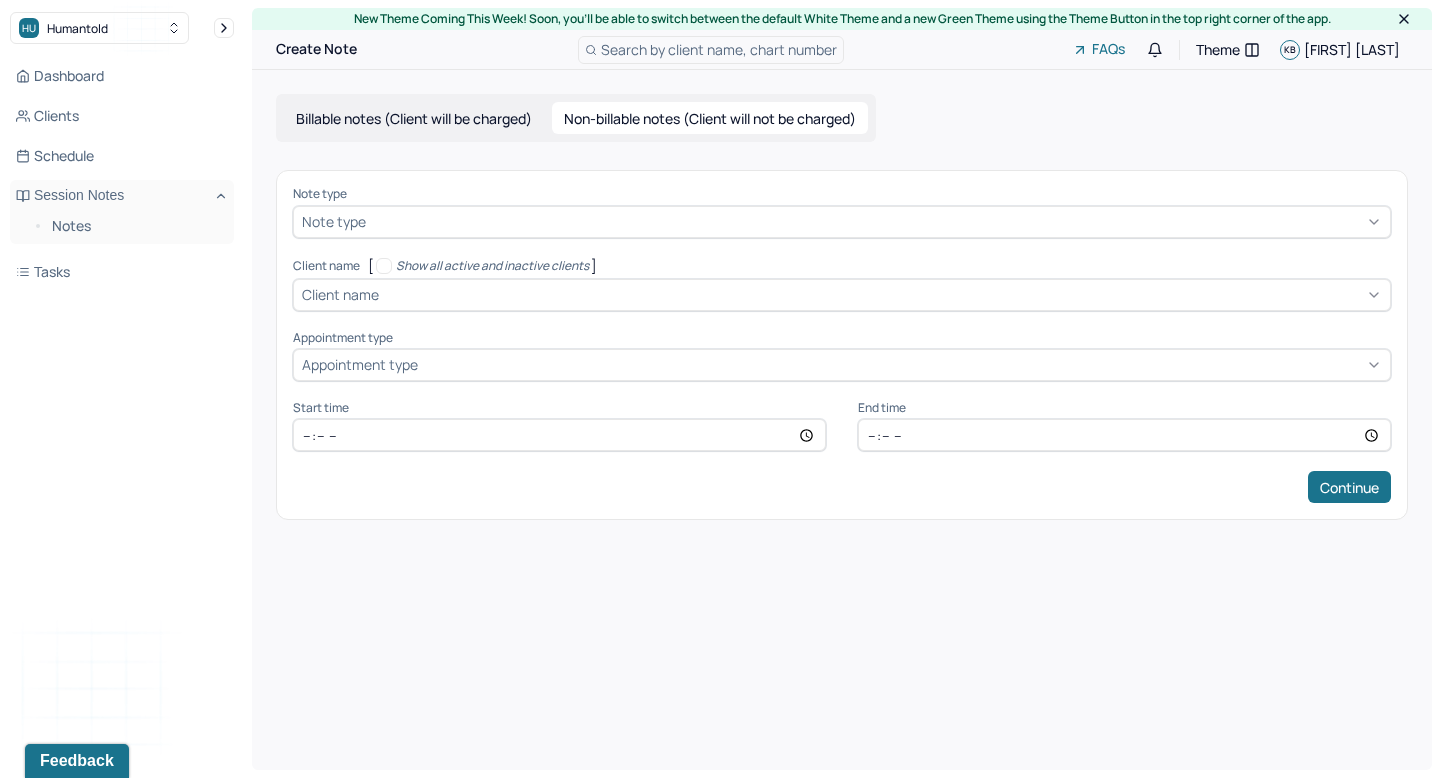 click on "Non-billable notes (Client will not be charged)" at bounding box center [710, 118] 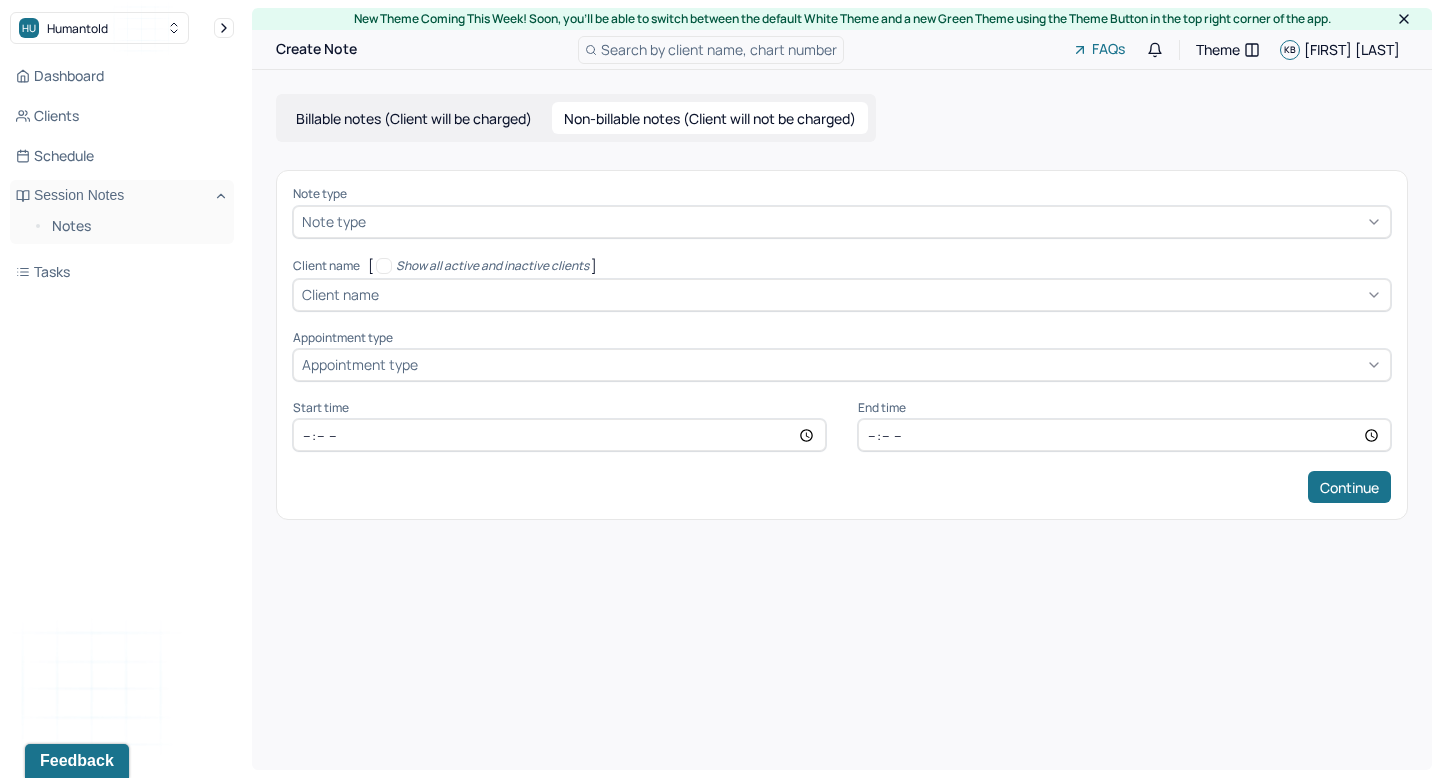 click at bounding box center [876, 221] 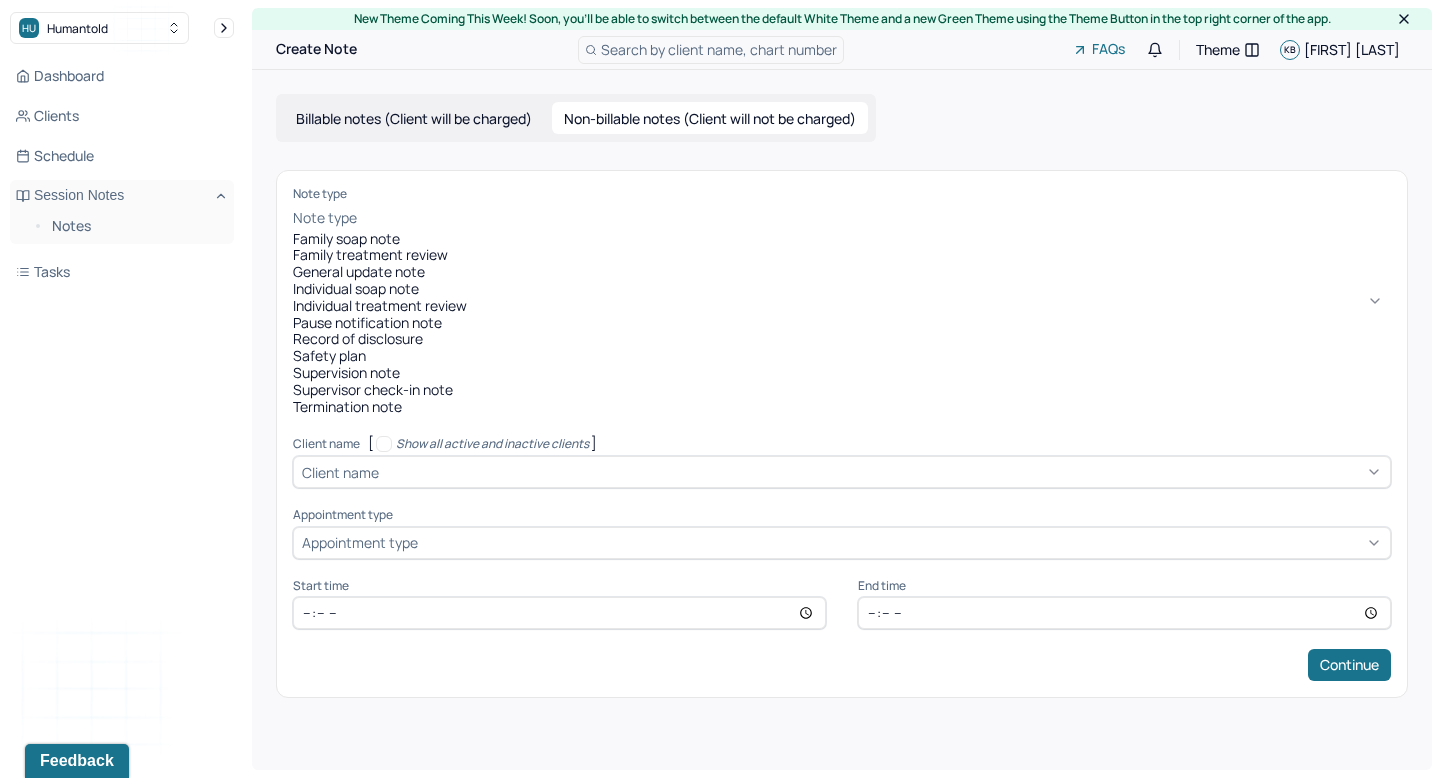 scroll, scrollTop: 0, scrollLeft: 0, axis: both 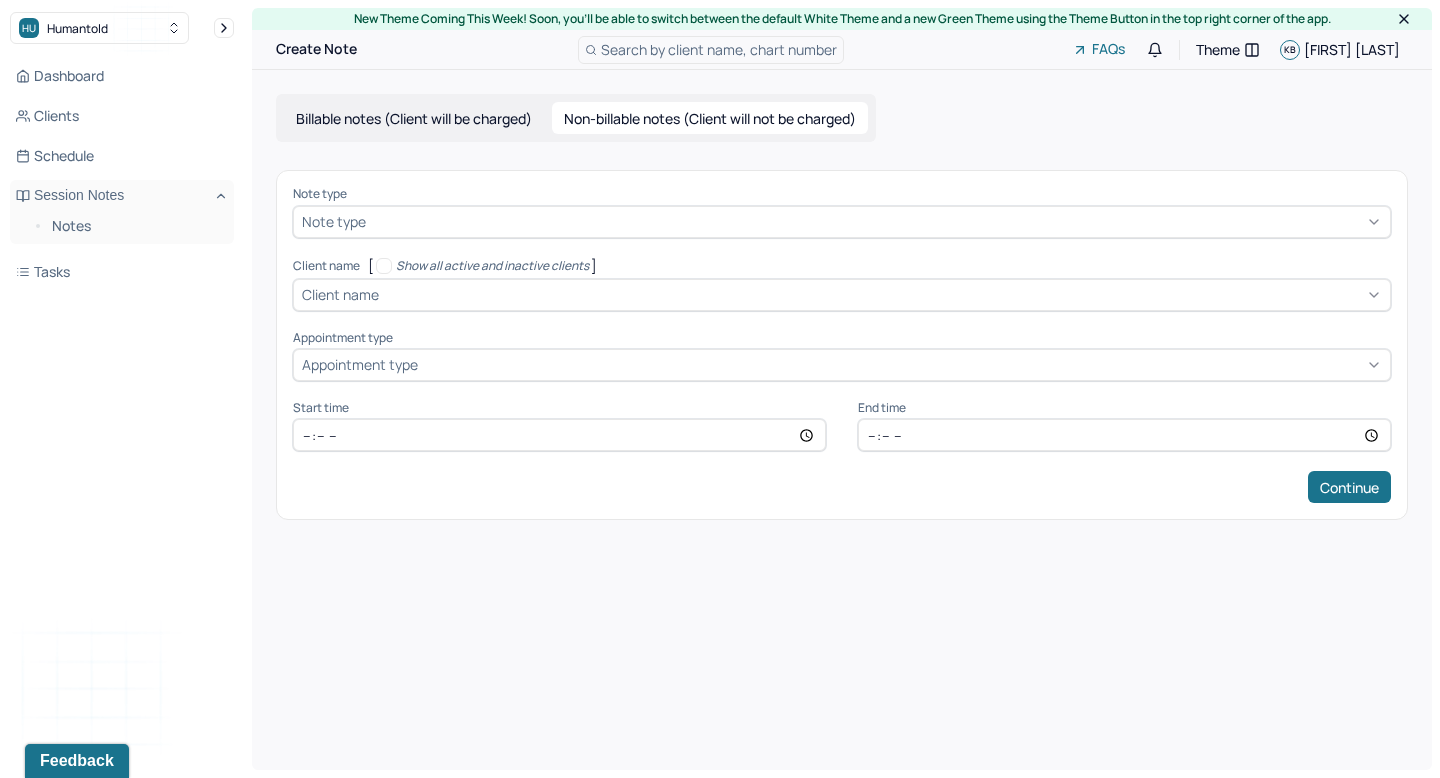 click at bounding box center [876, 221] 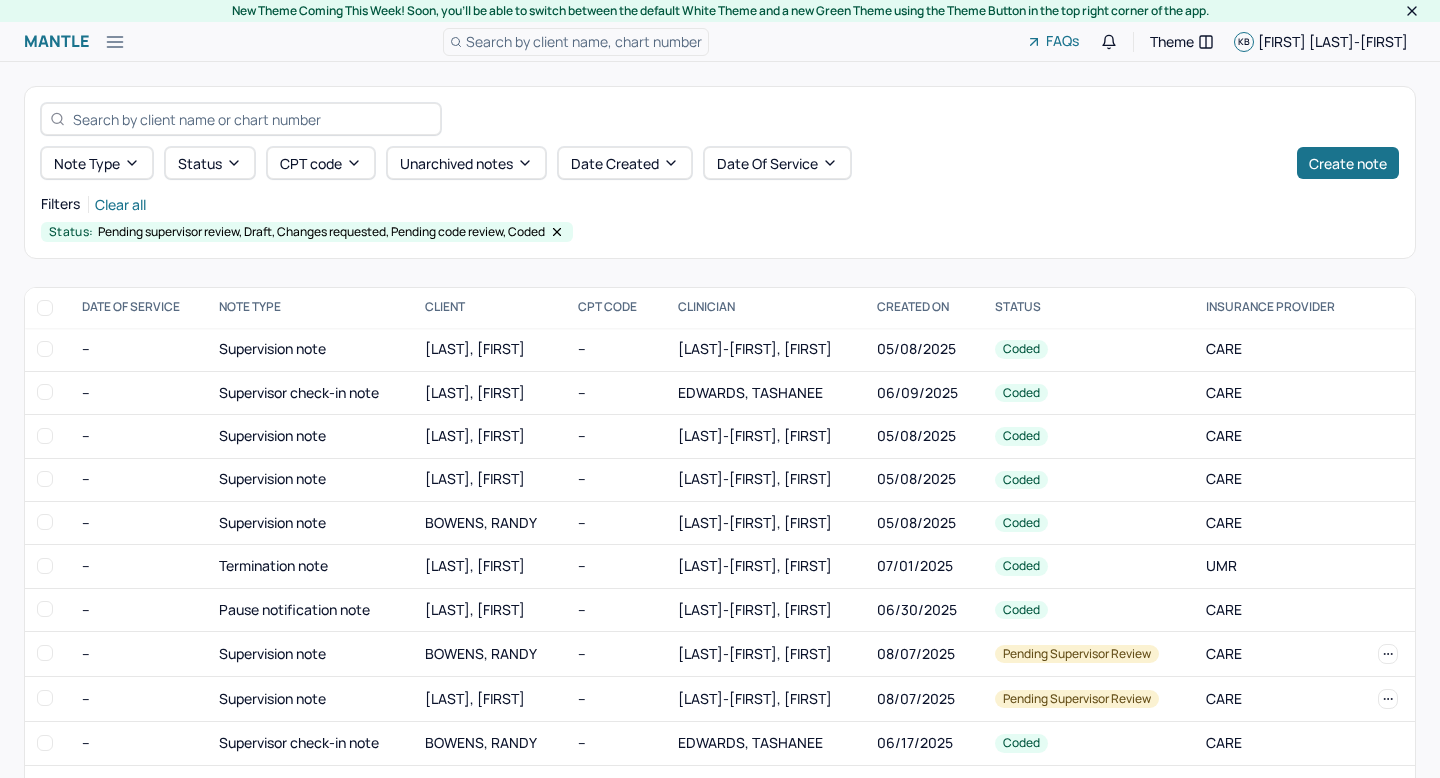 scroll, scrollTop: 0, scrollLeft: 0, axis: both 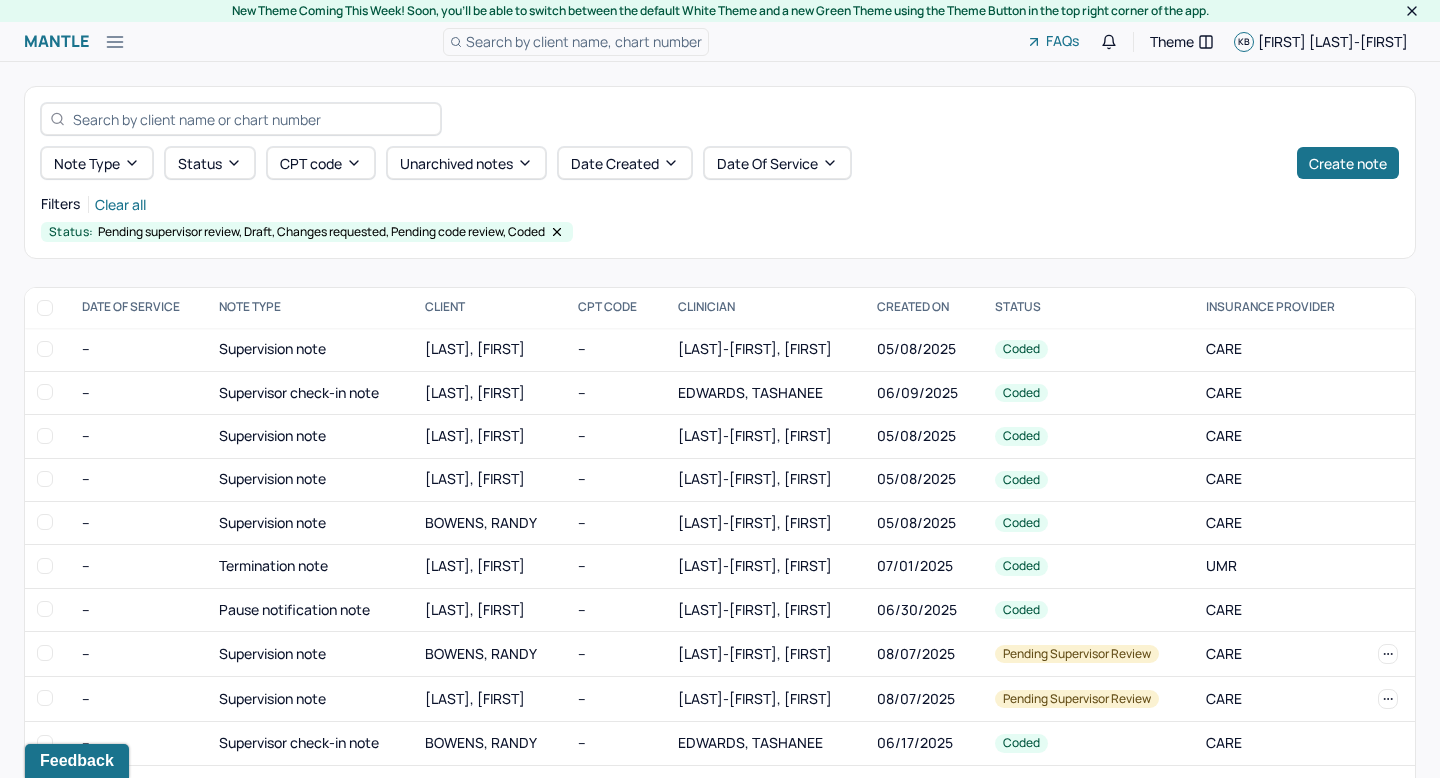 click at bounding box center (252, 119) 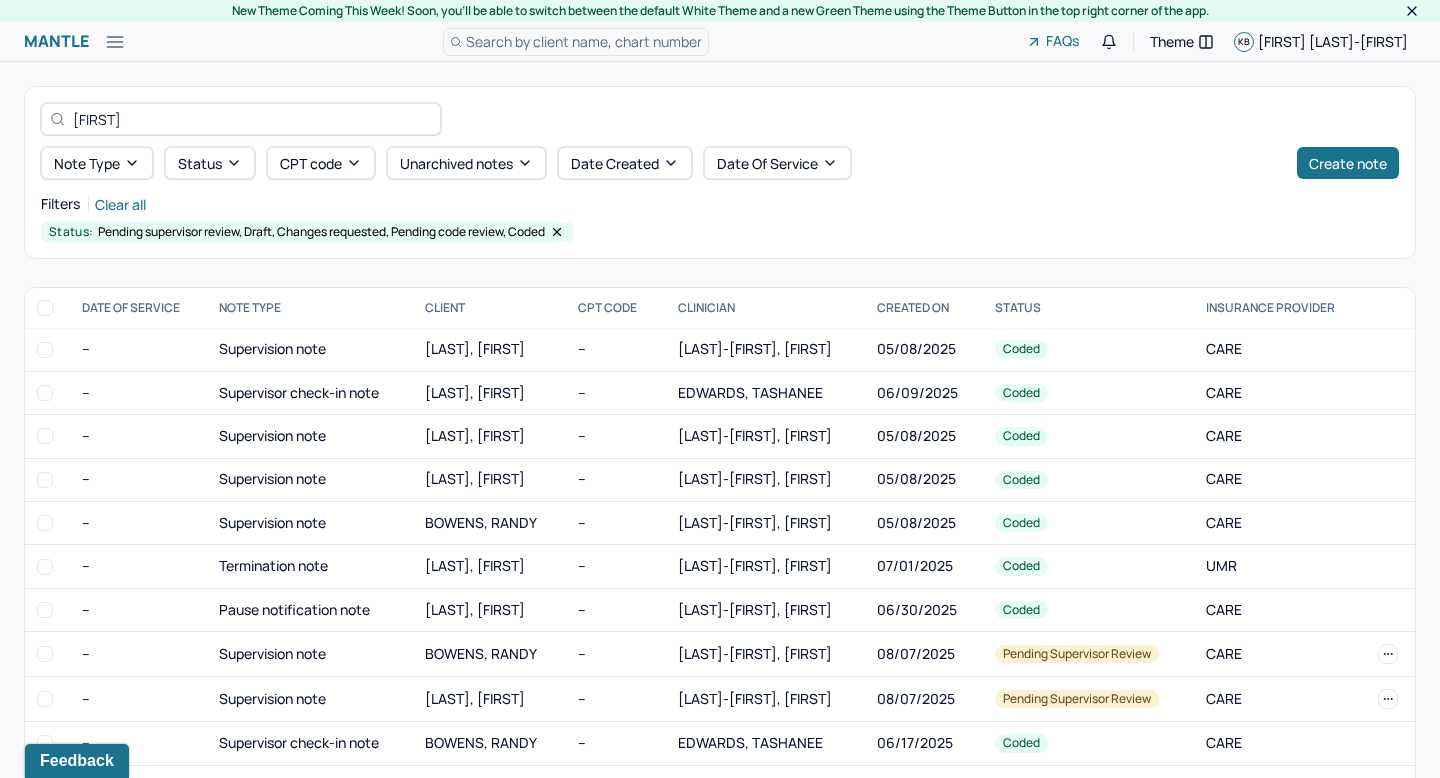 type on "[FIRST]" 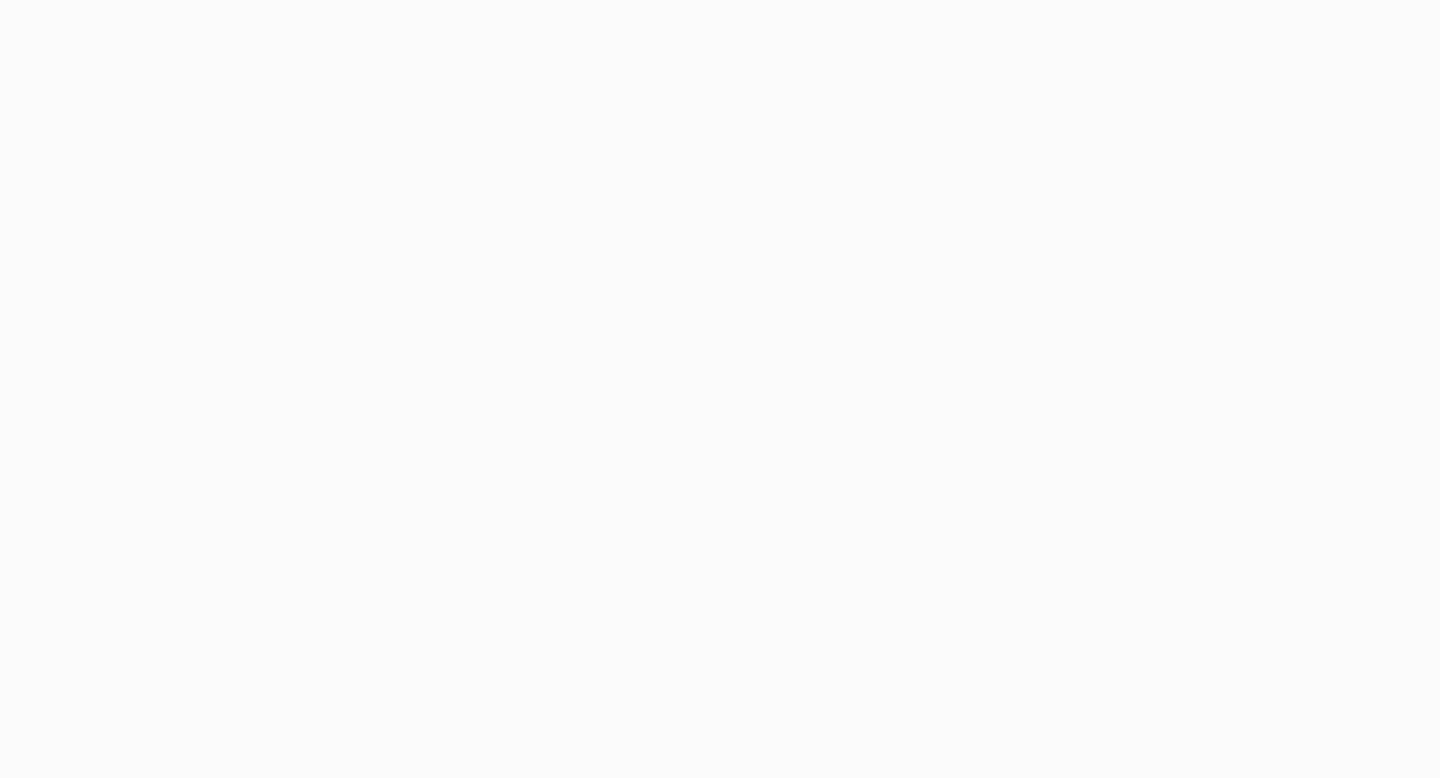 scroll, scrollTop: 0, scrollLeft: 0, axis: both 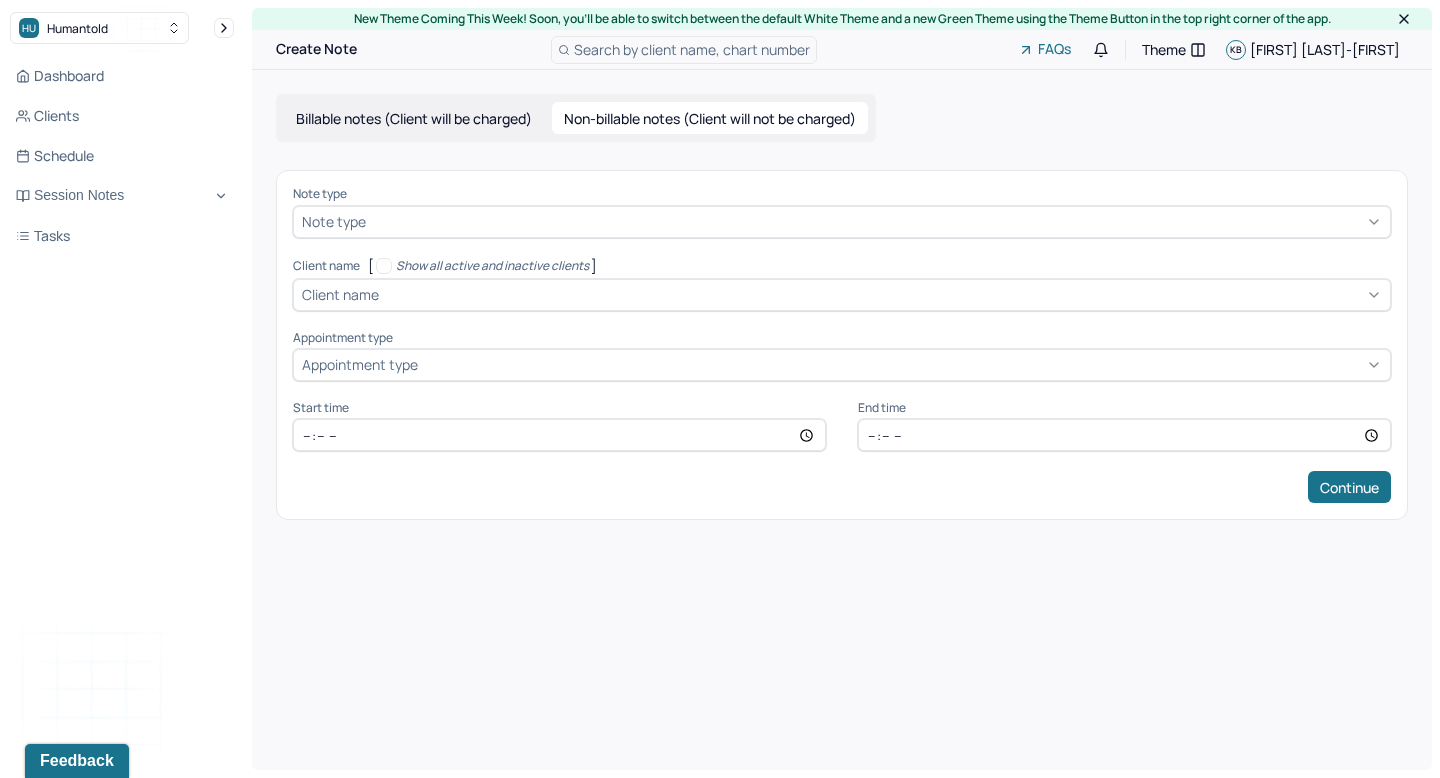 click at bounding box center [876, 221] 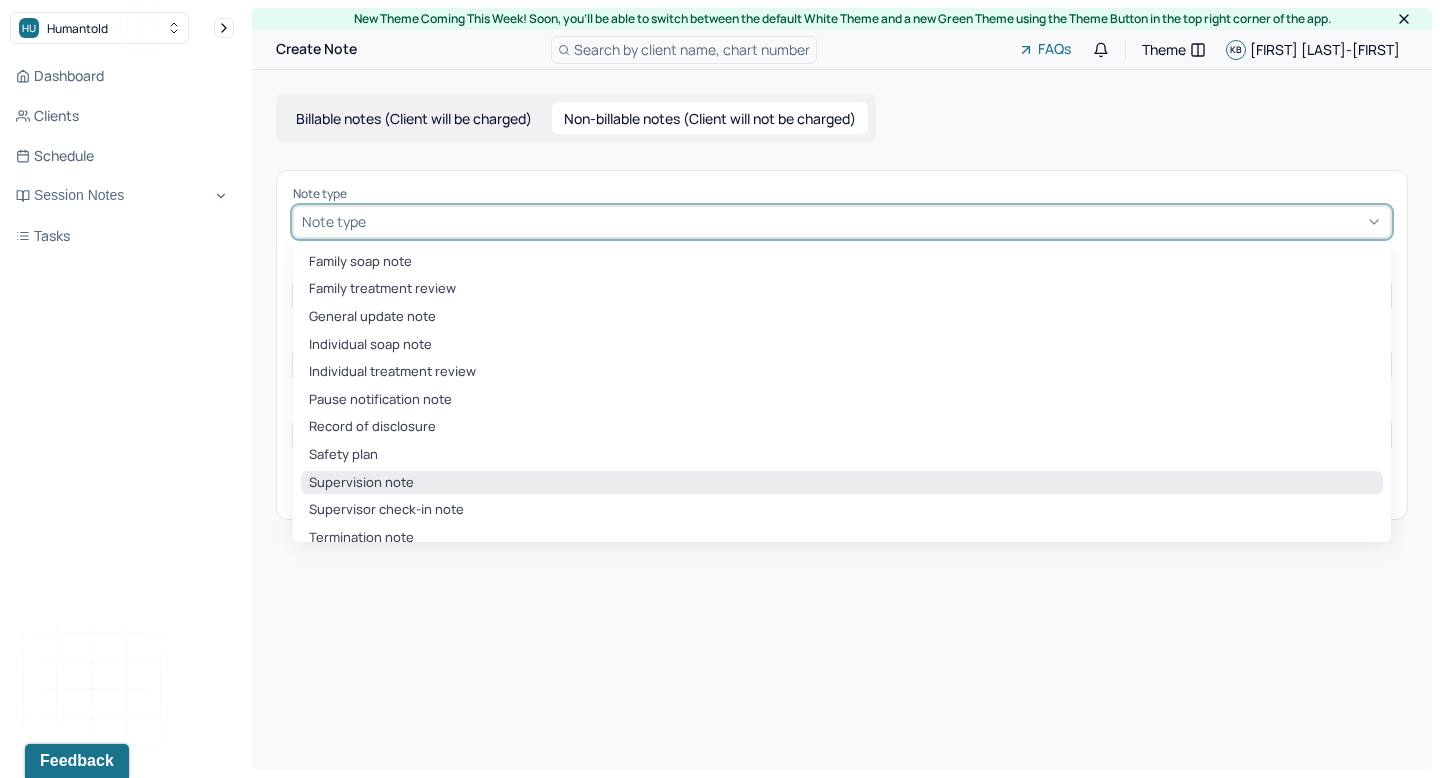click on "Supervision note" at bounding box center (842, 483) 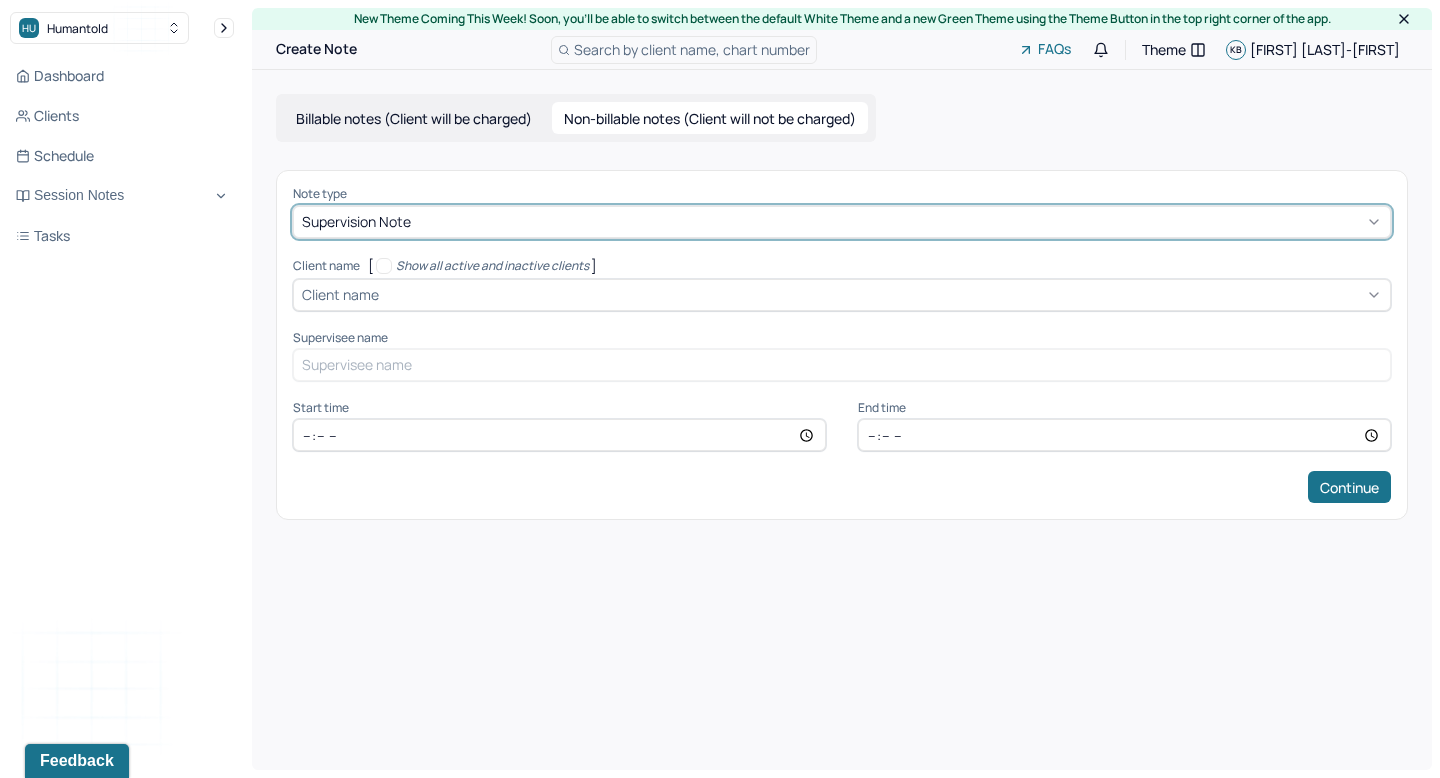click at bounding box center [882, 294] 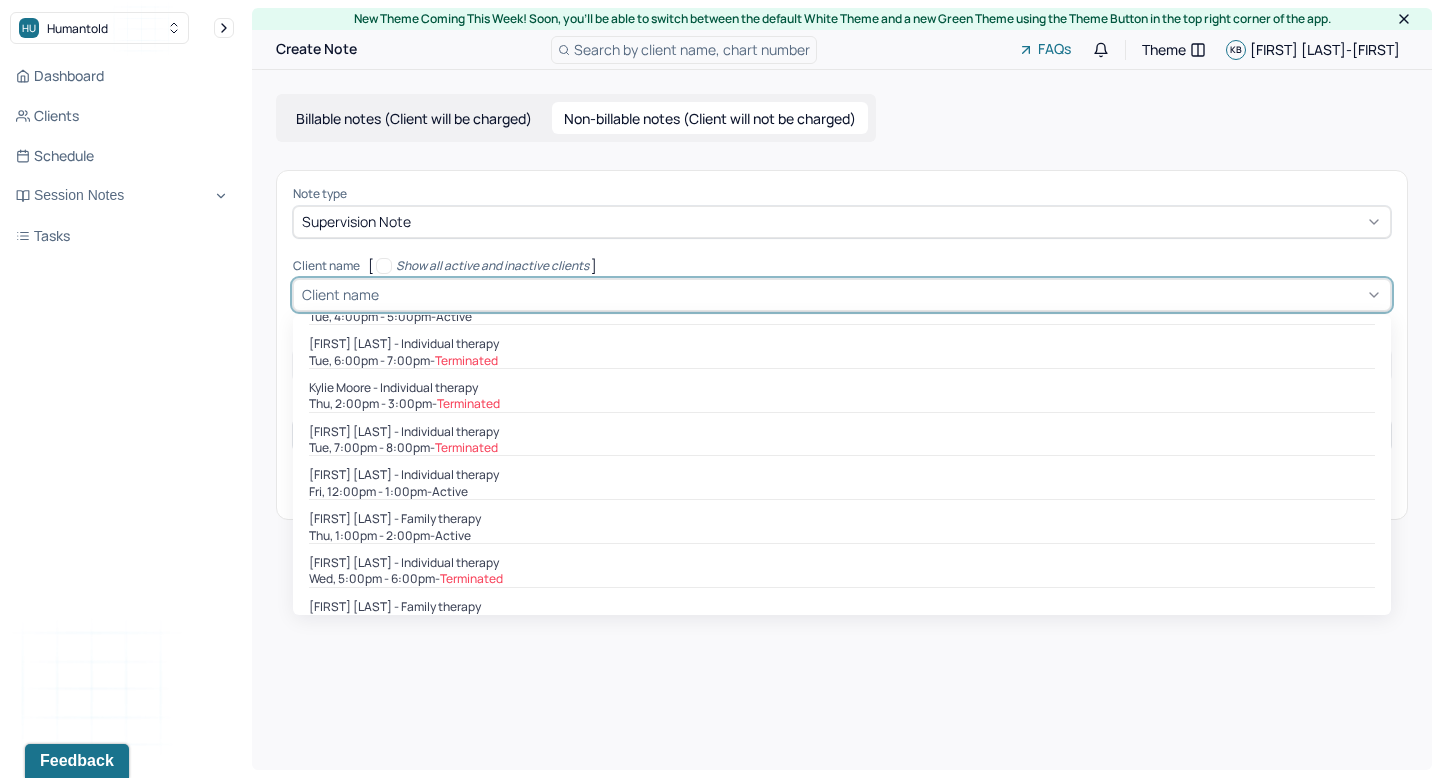 scroll, scrollTop: 78, scrollLeft: 0, axis: vertical 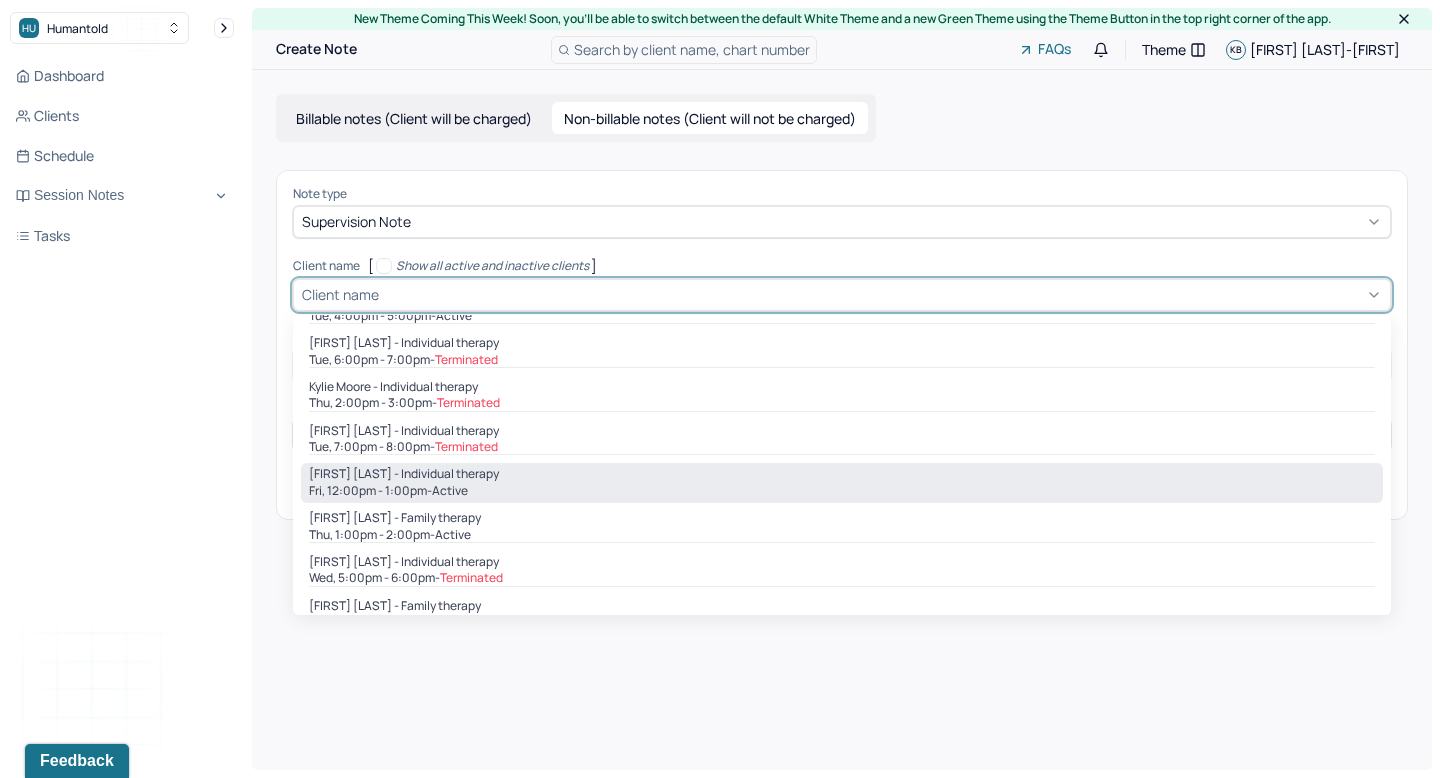 click on "[FIRST] [LAST] - Individual therapy" at bounding box center [842, 474] 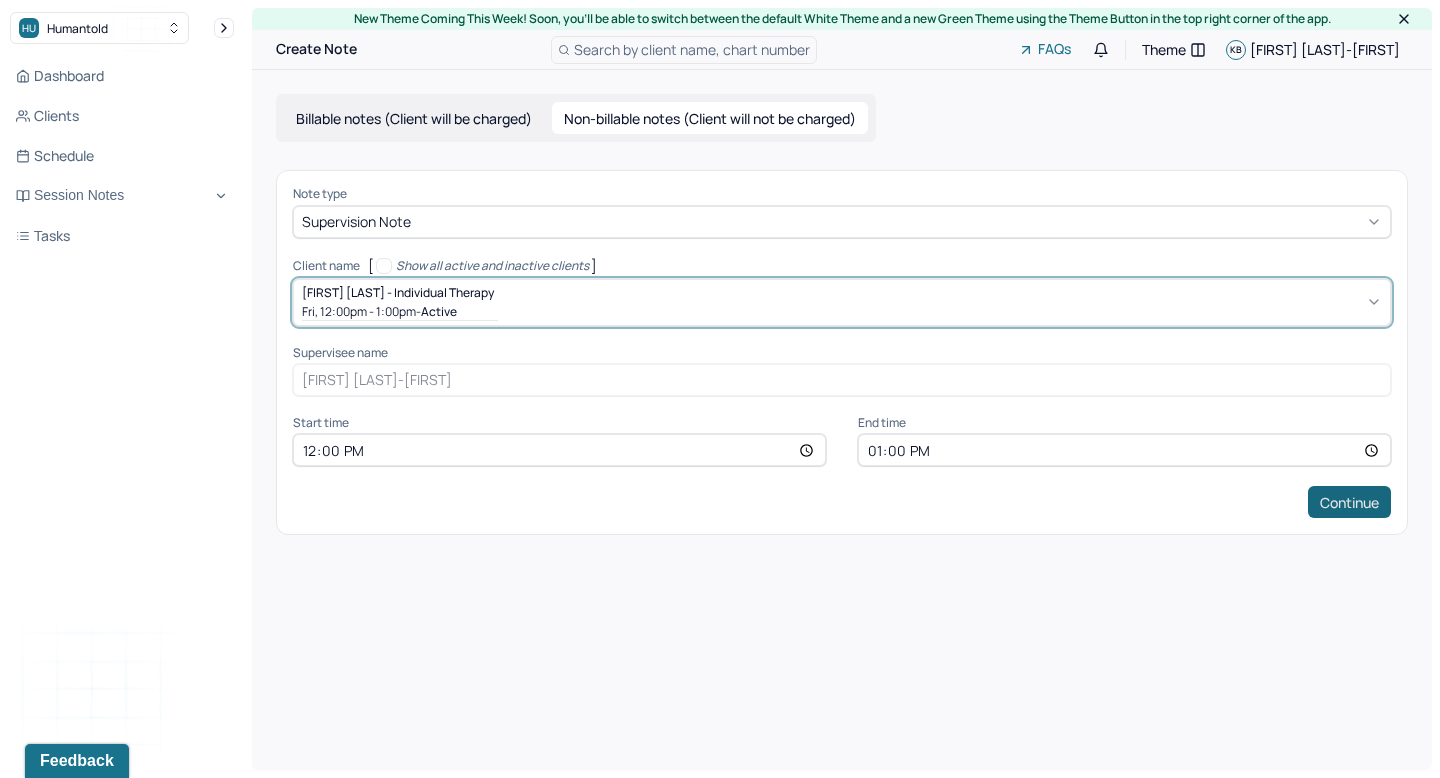 click on "Continue" at bounding box center (1349, 502) 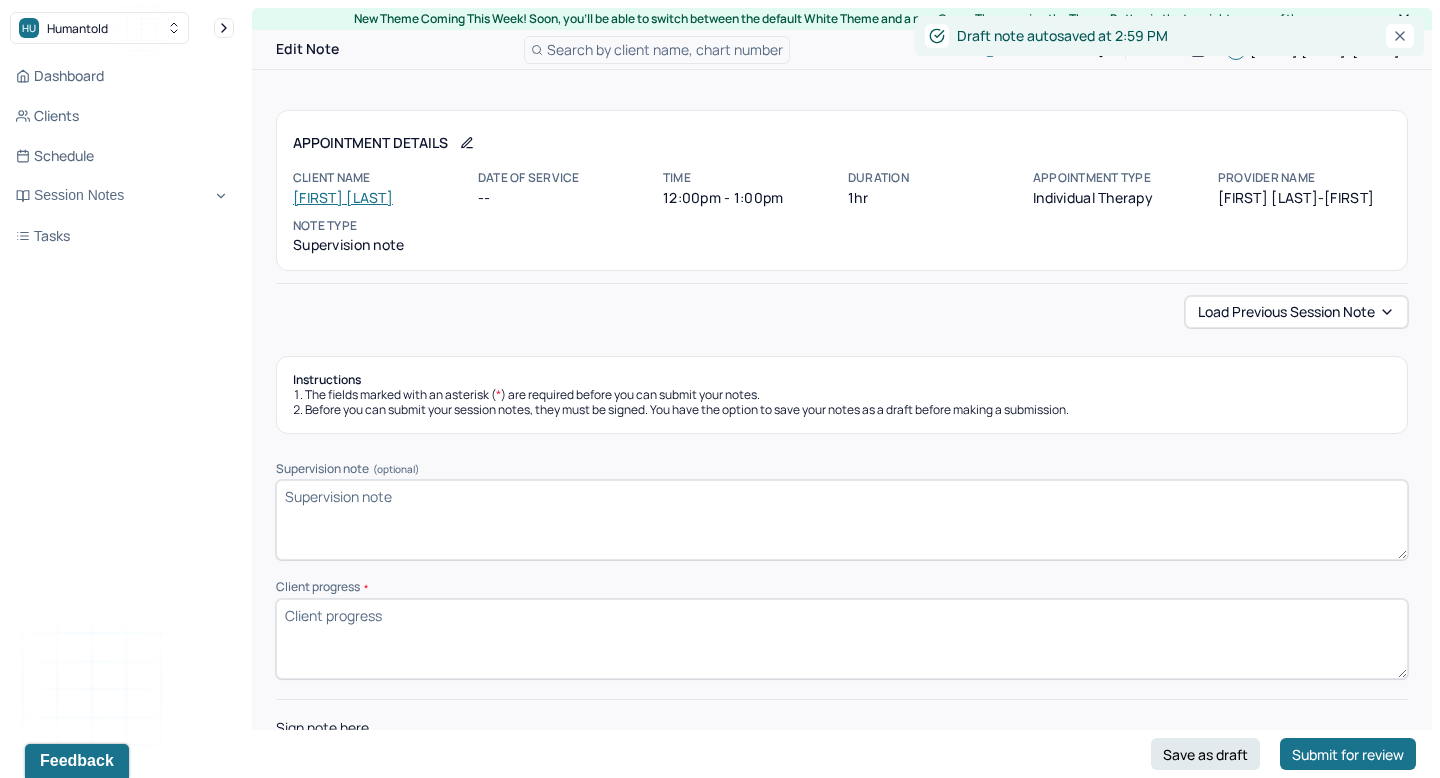 click on "Supervision note (optional)" at bounding box center (842, 520) 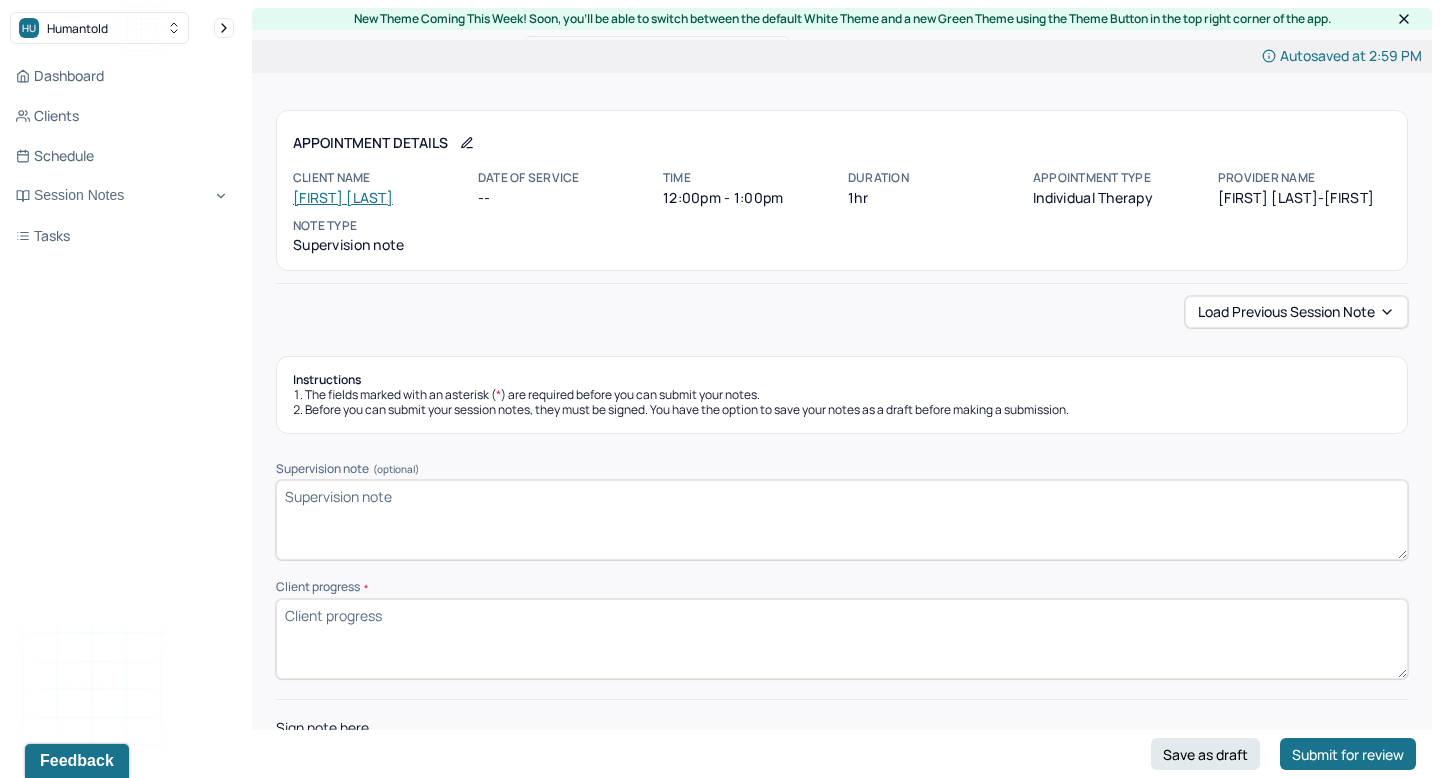 click on "Supervision note (optional)" at bounding box center [842, 520] 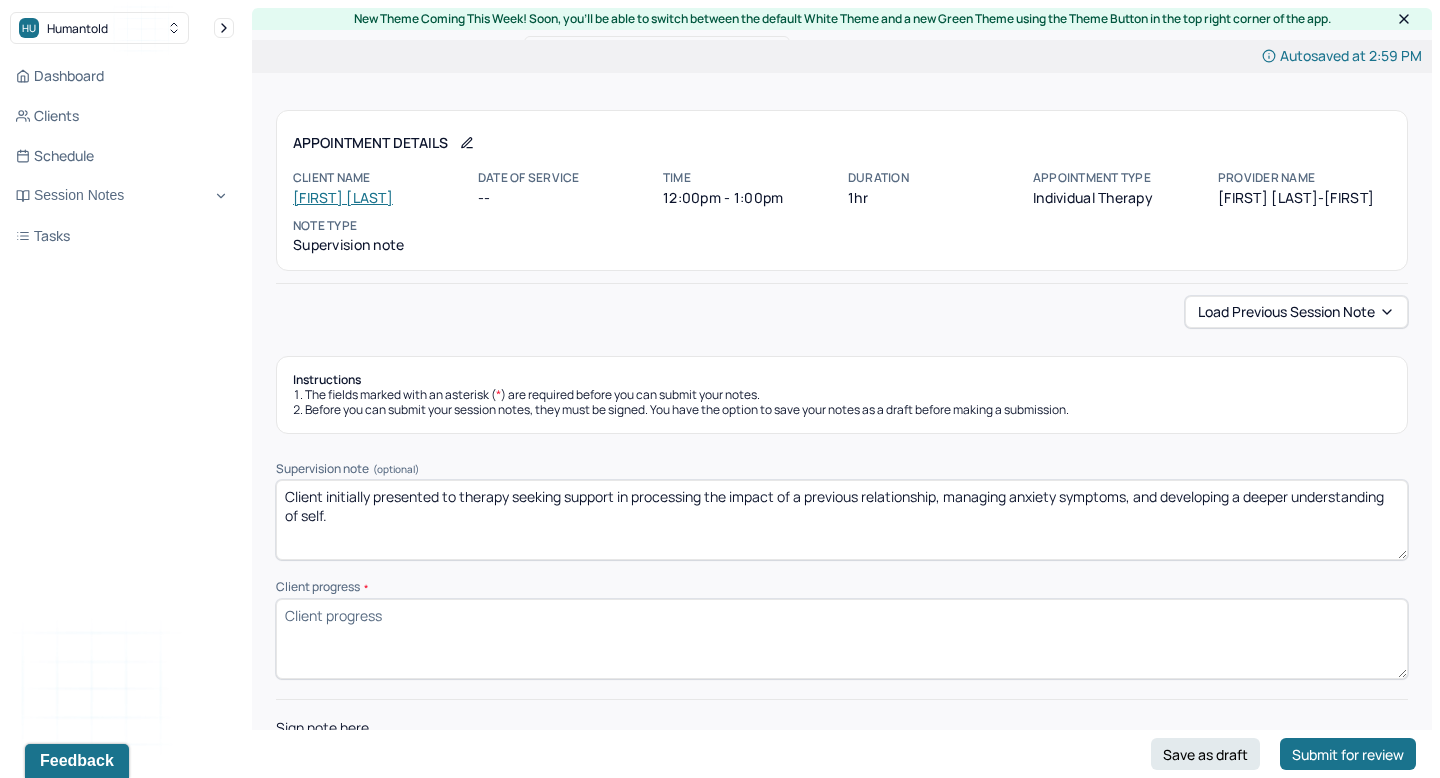type on "Client initially presented to therapy seeking support in processing the impact of a previous relationship, managing anxiety symptoms, and developing a deeper understanding of self." 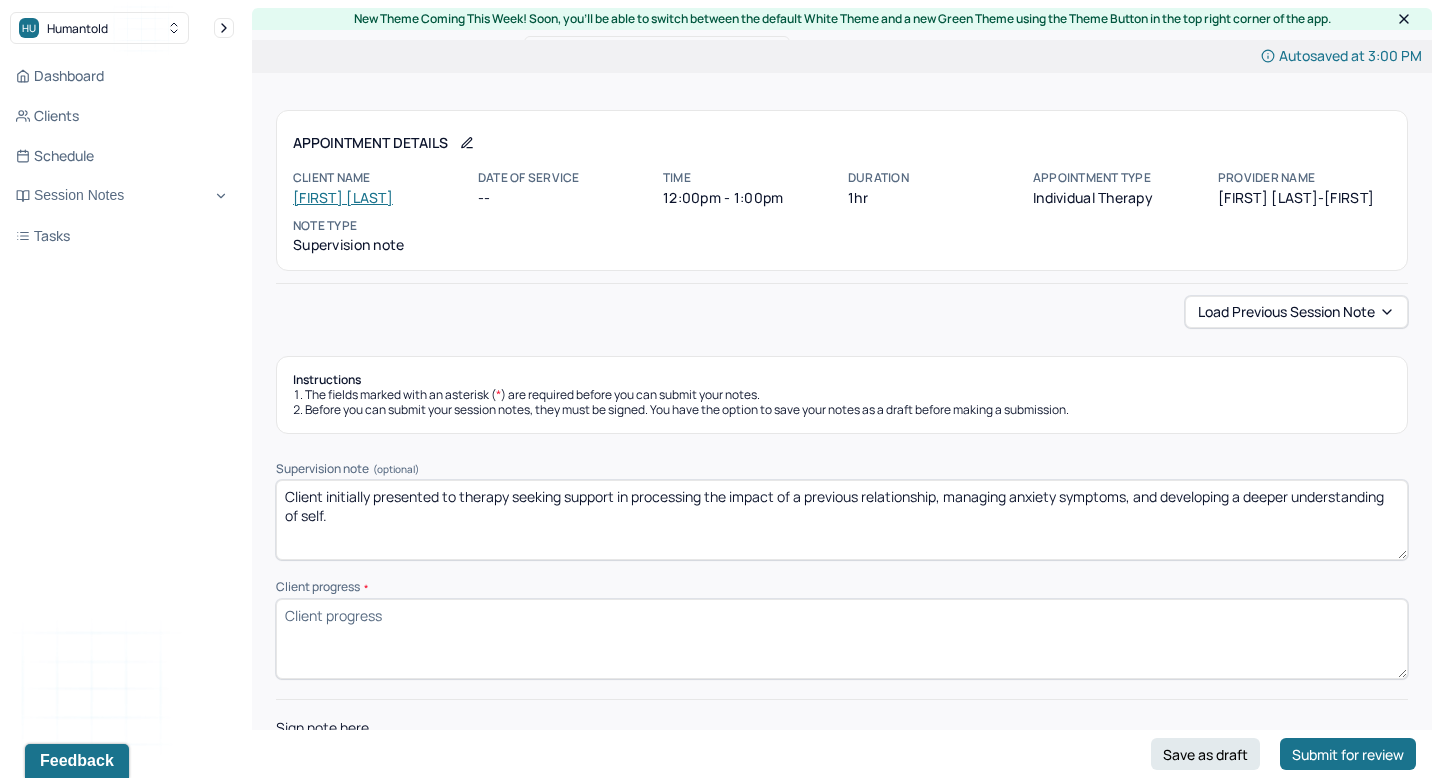 click on "Client progress *" at bounding box center [842, 639] 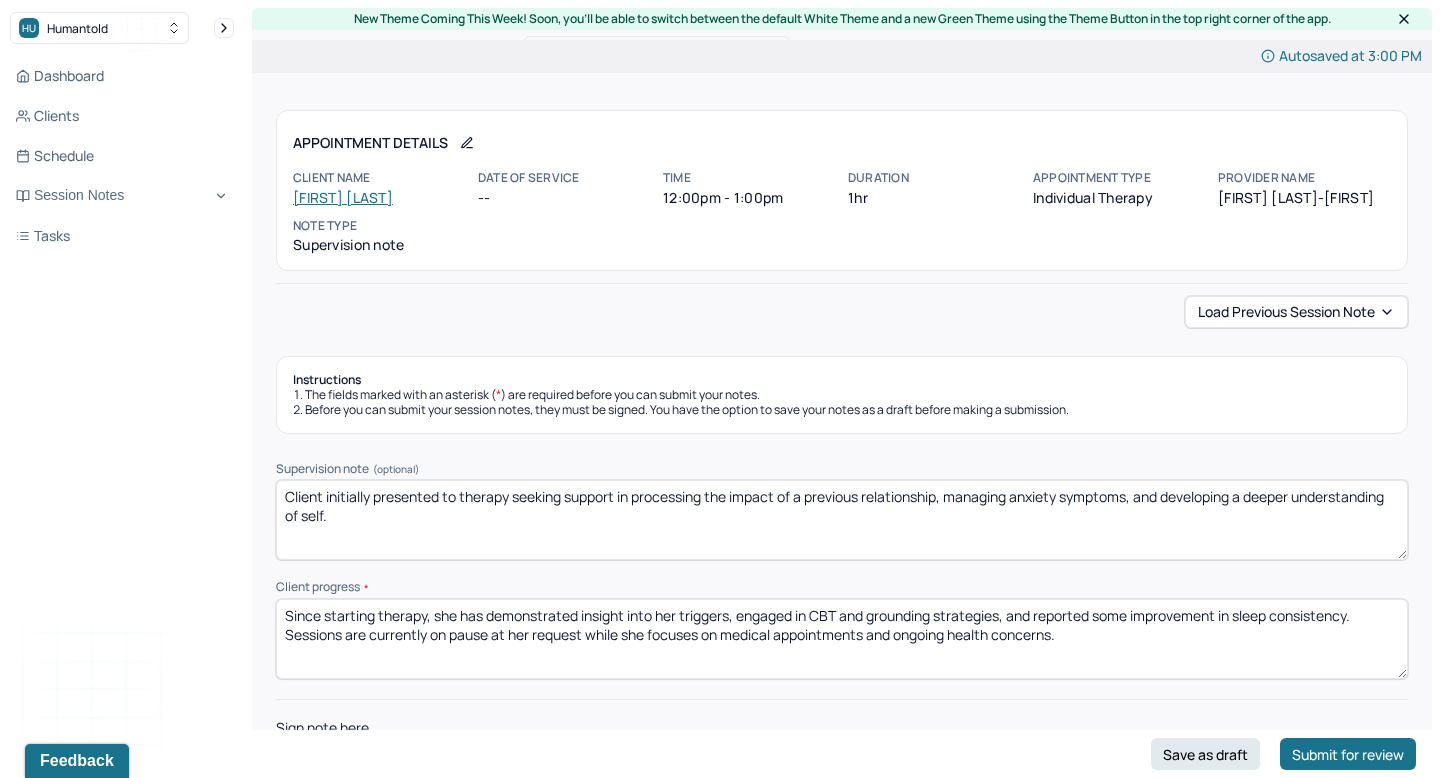 scroll, scrollTop: 95, scrollLeft: 0, axis: vertical 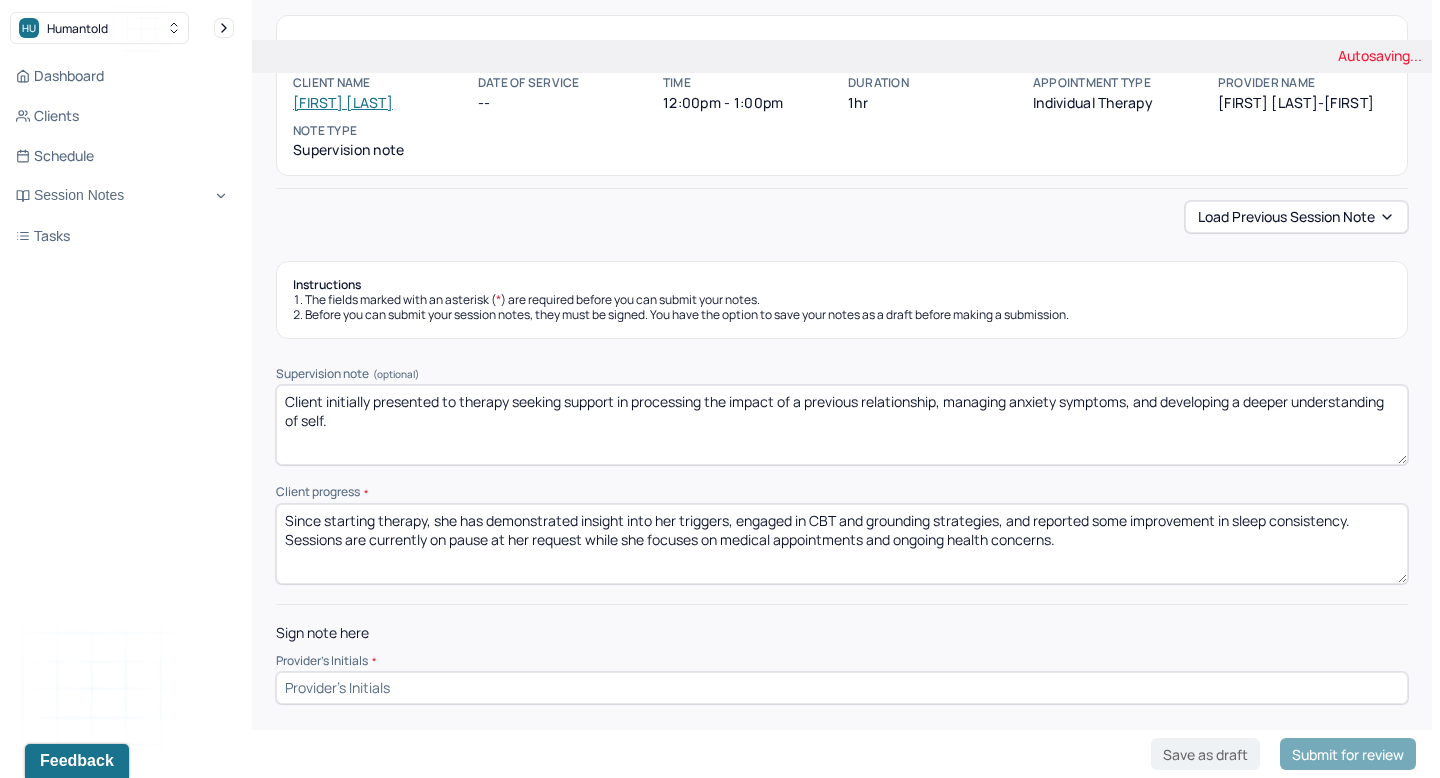 type on "Since starting therapy, she has demonstrated insight into her triggers, engaged in CBT and grounding strategies, and reported some improvement in sleep consistency. Sessions are currently on pause at her request while she focuses on medical appointments and ongoing health concerns." 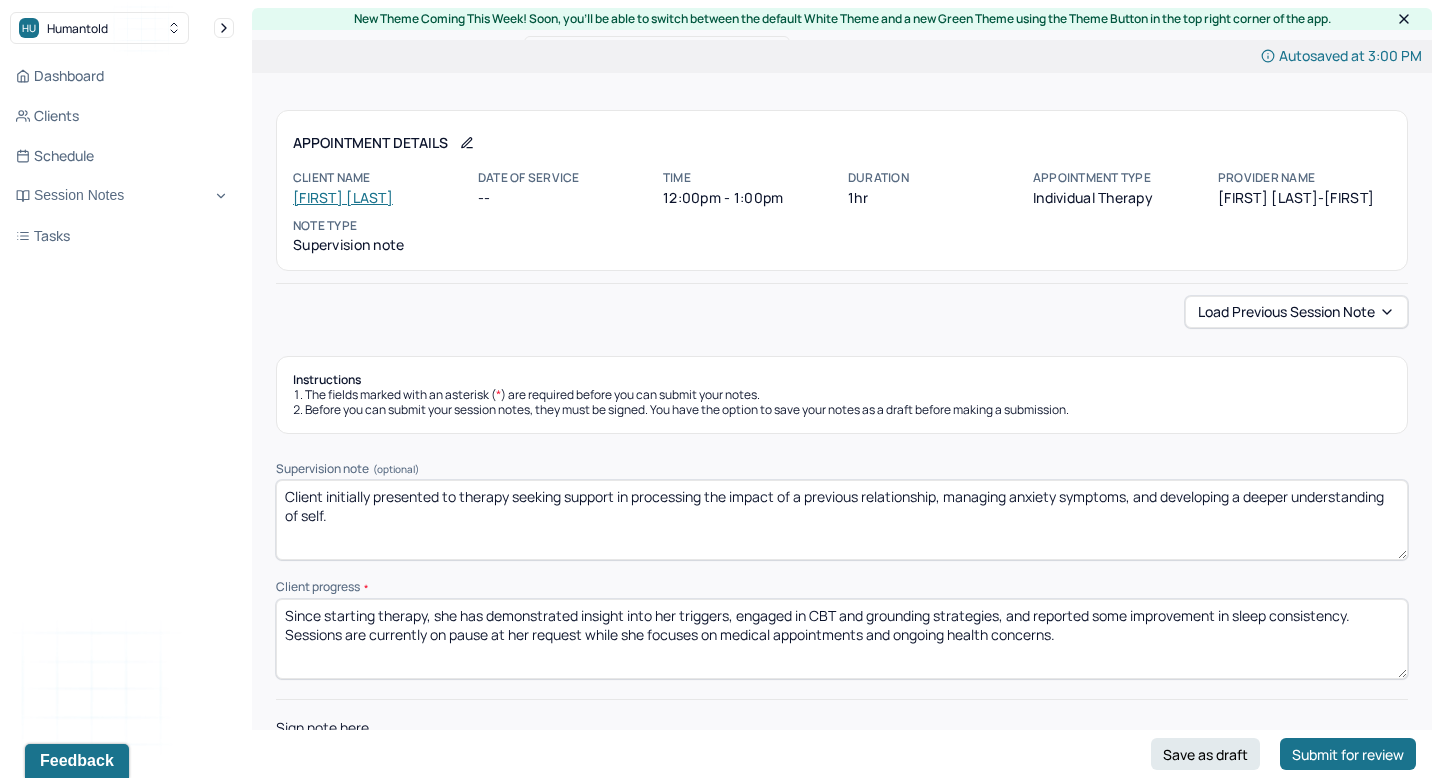 scroll, scrollTop: 95, scrollLeft: 0, axis: vertical 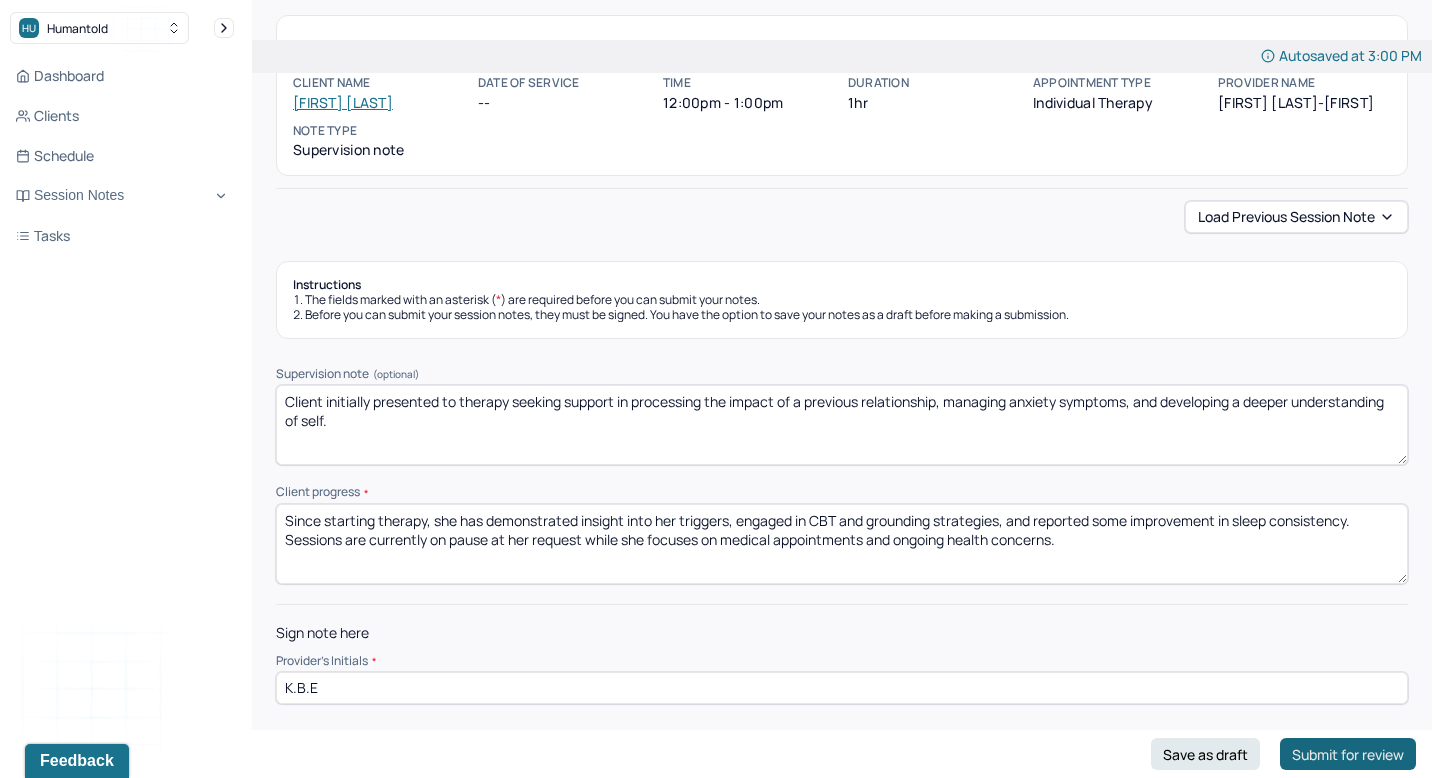 type on "K.B.E" 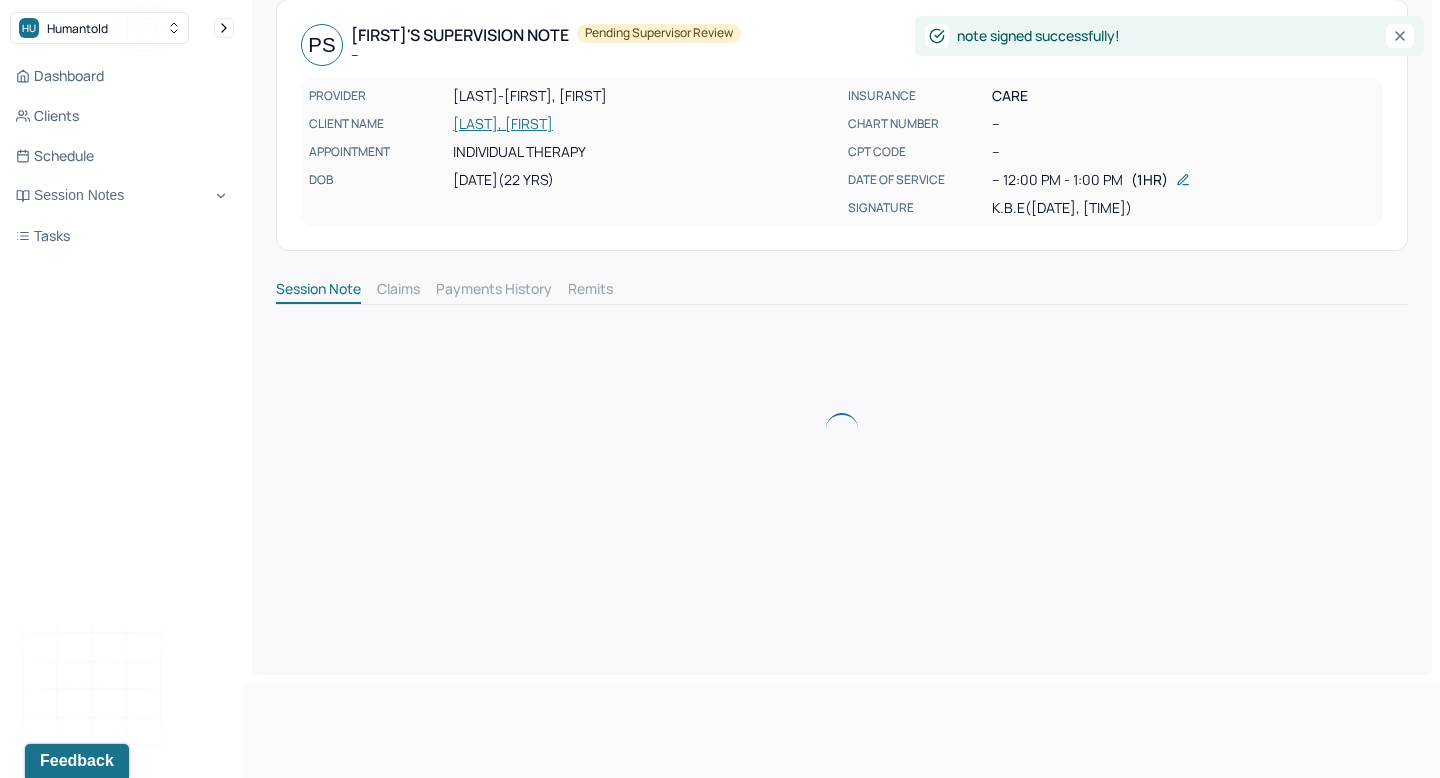 scroll, scrollTop: 0, scrollLeft: 0, axis: both 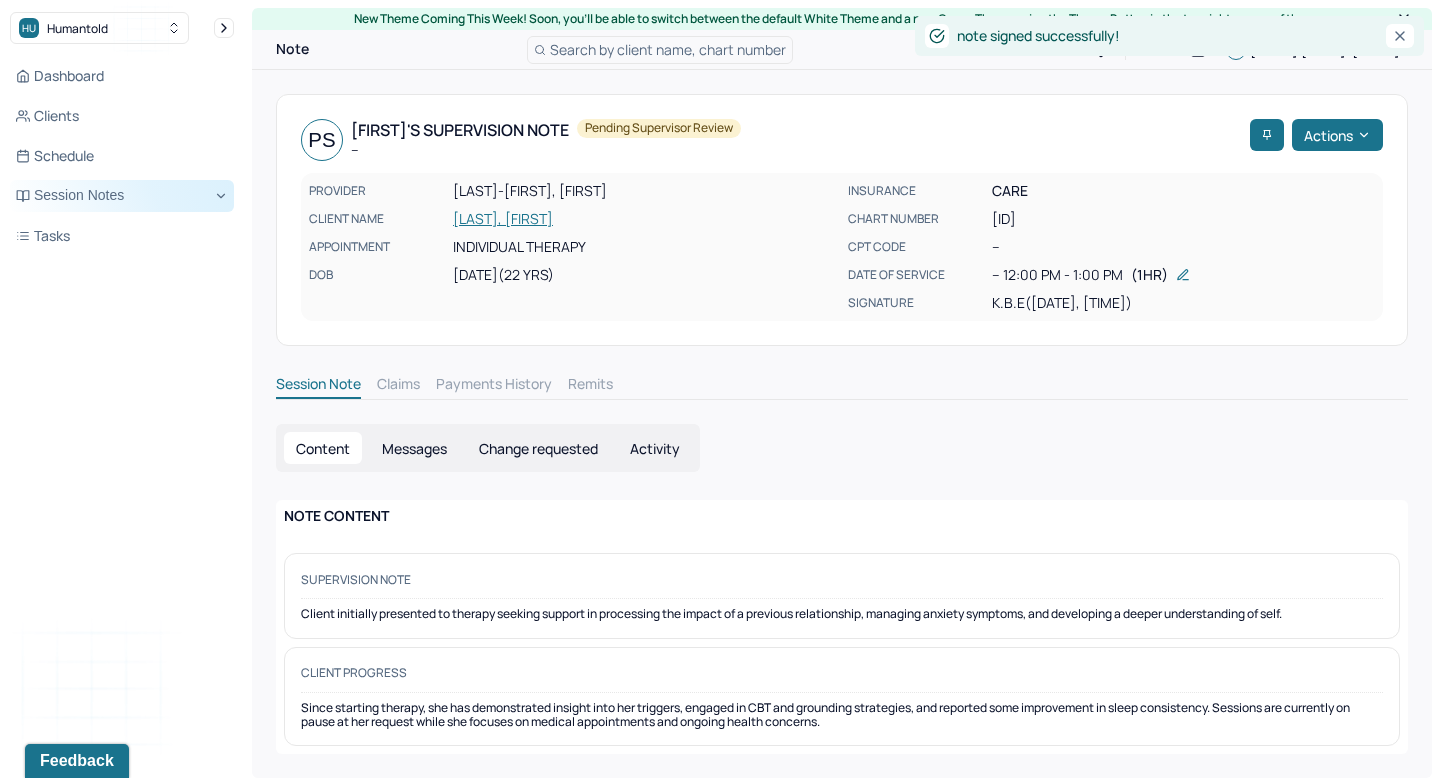 click on "Session Notes" at bounding box center (122, 196) 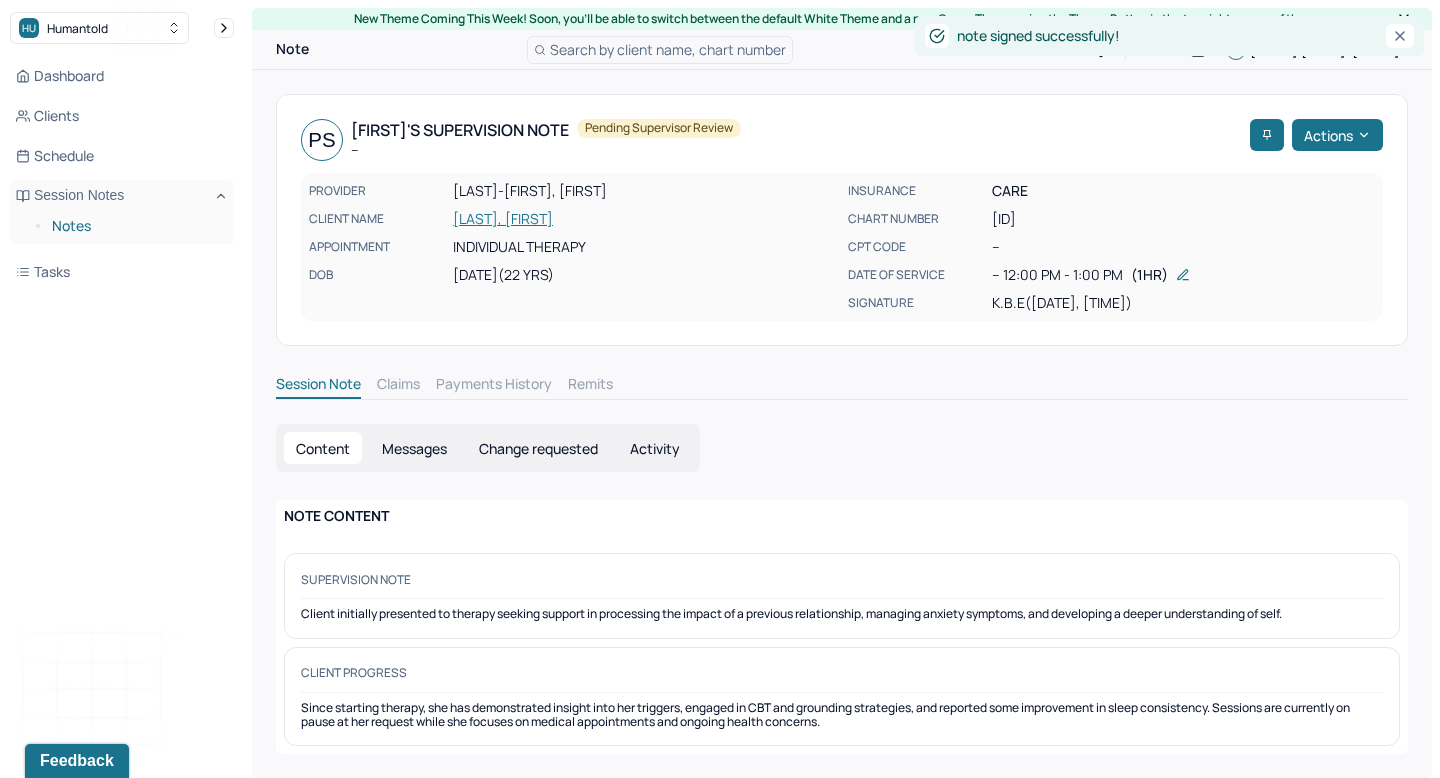 click on "Notes" at bounding box center (135, 226) 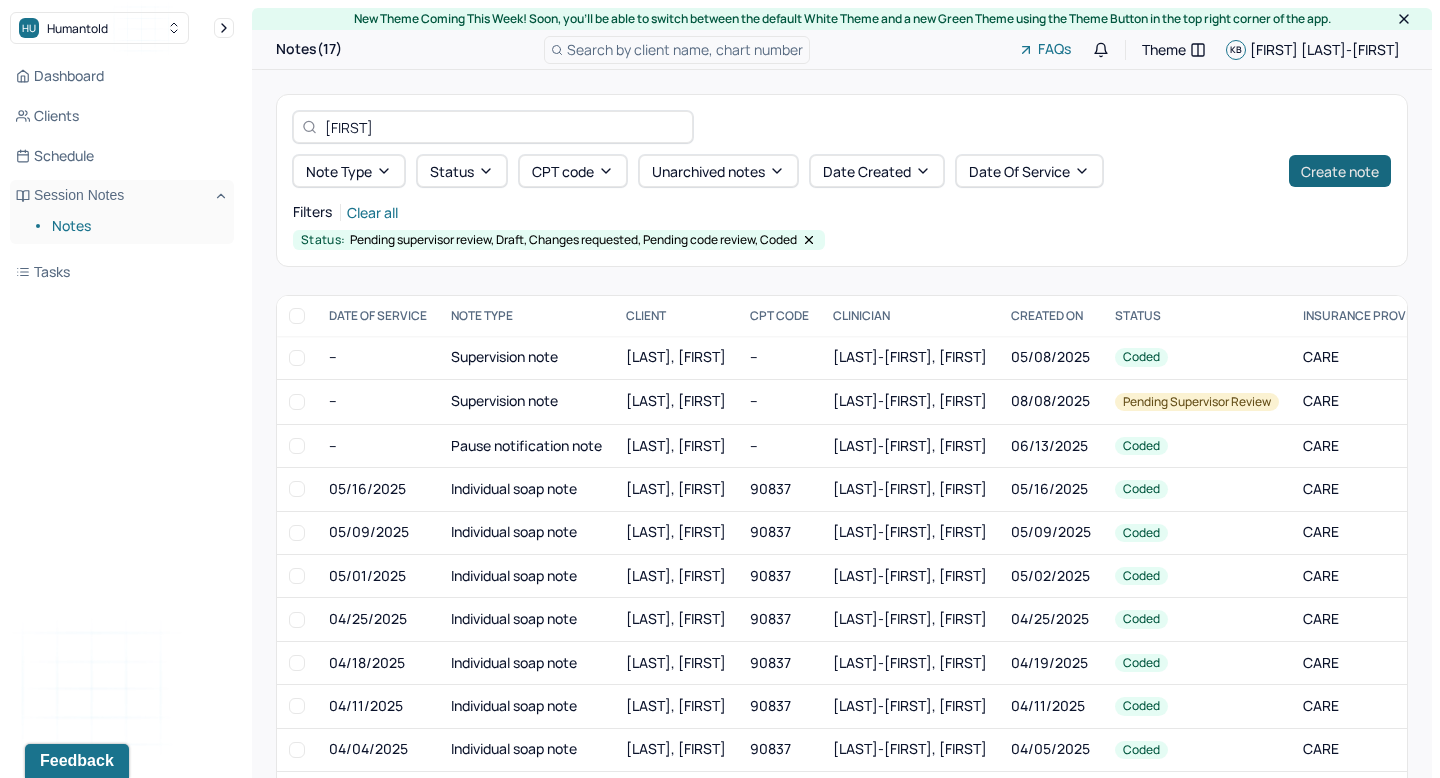 click on "Create note" at bounding box center [1340, 171] 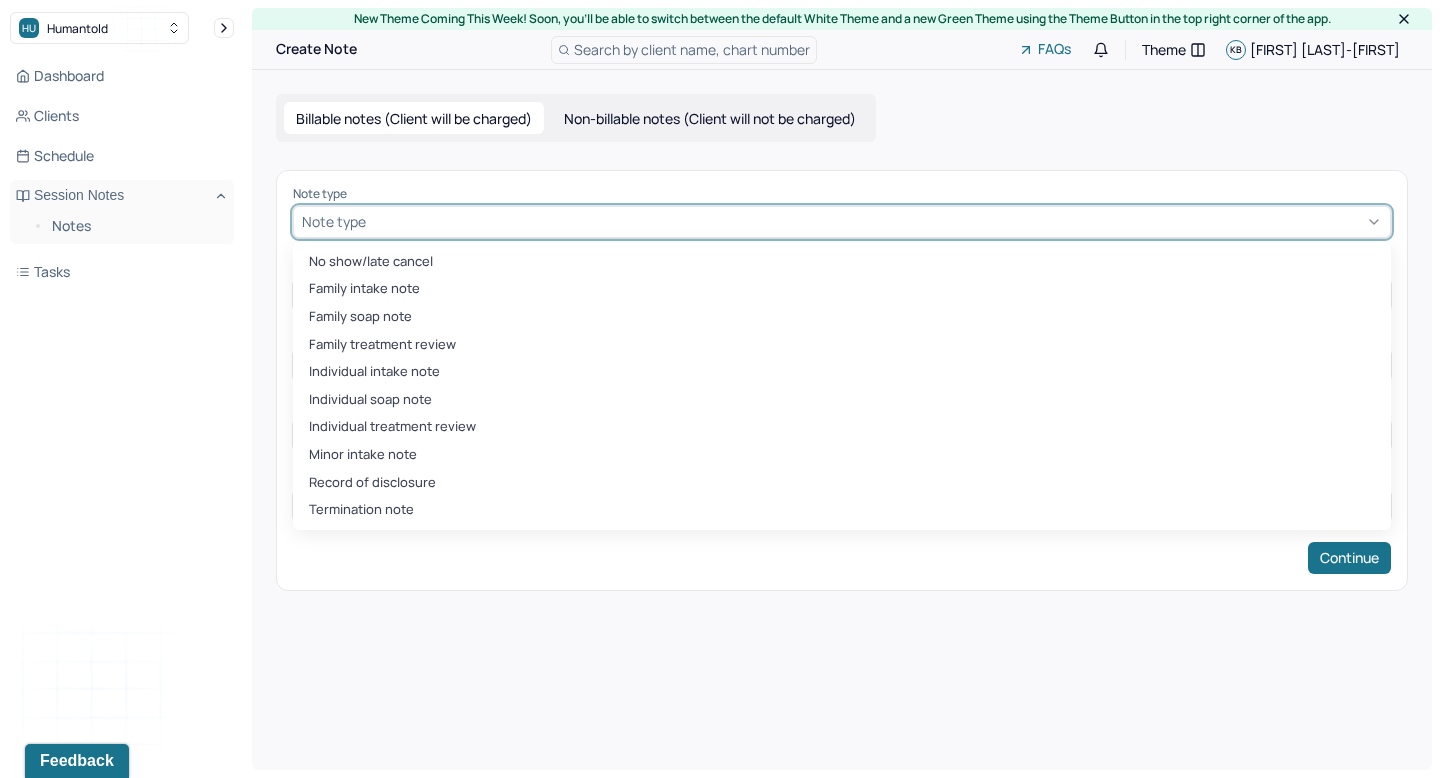 click at bounding box center (876, 221) 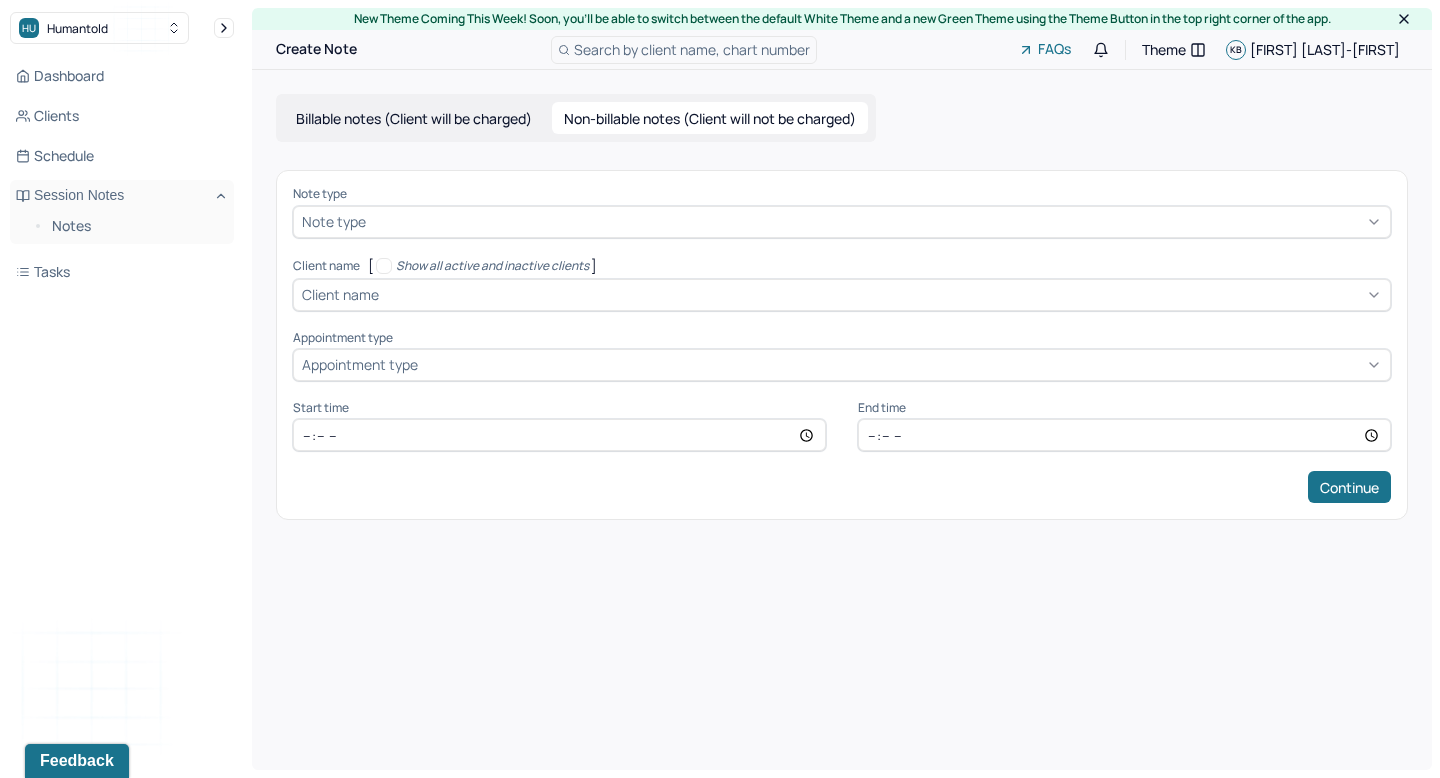 click on "Non-billable notes (Client will not be charged)" at bounding box center (710, 118) 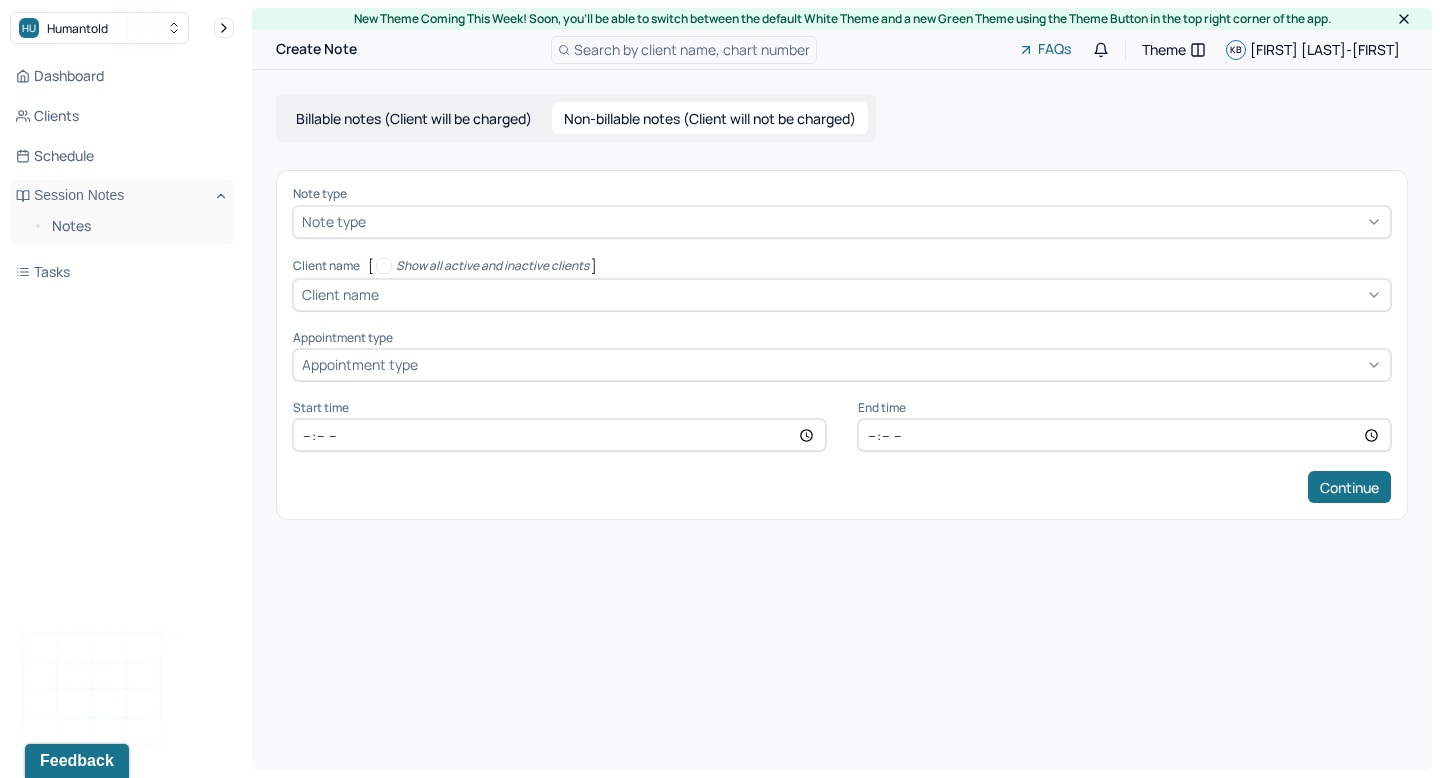 click at bounding box center (876, 221) 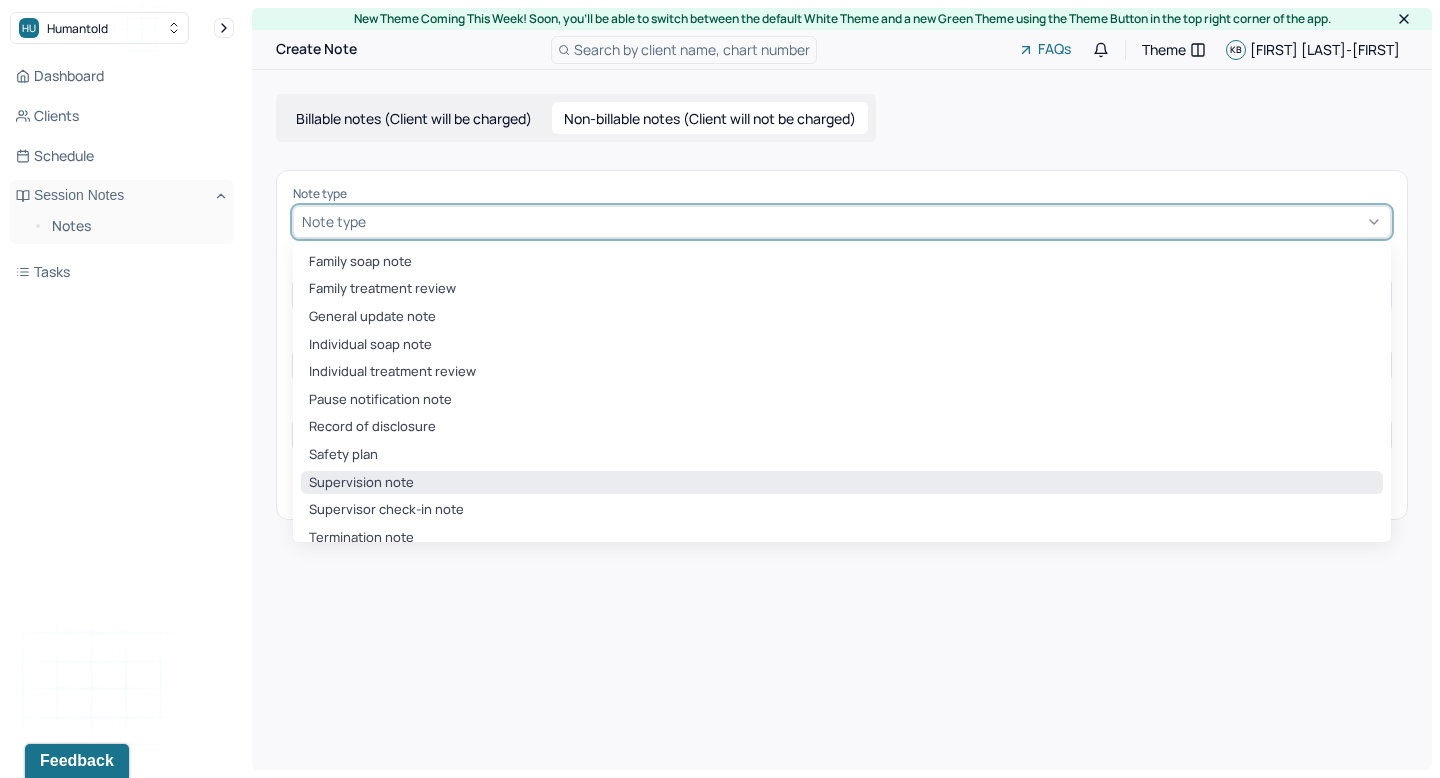 click on "Supervision note" at bounding box center (842, 483) 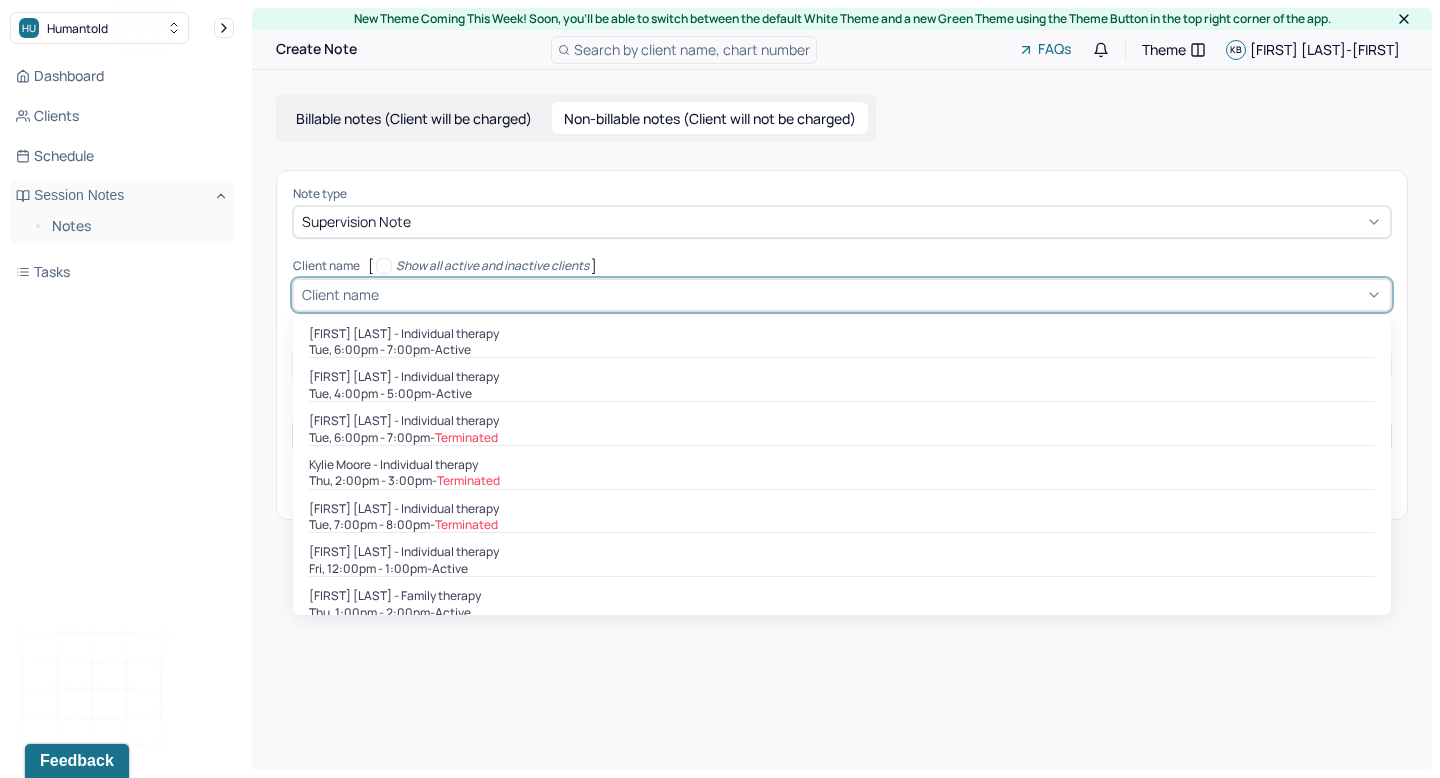 click at bounding box center [882, 294] 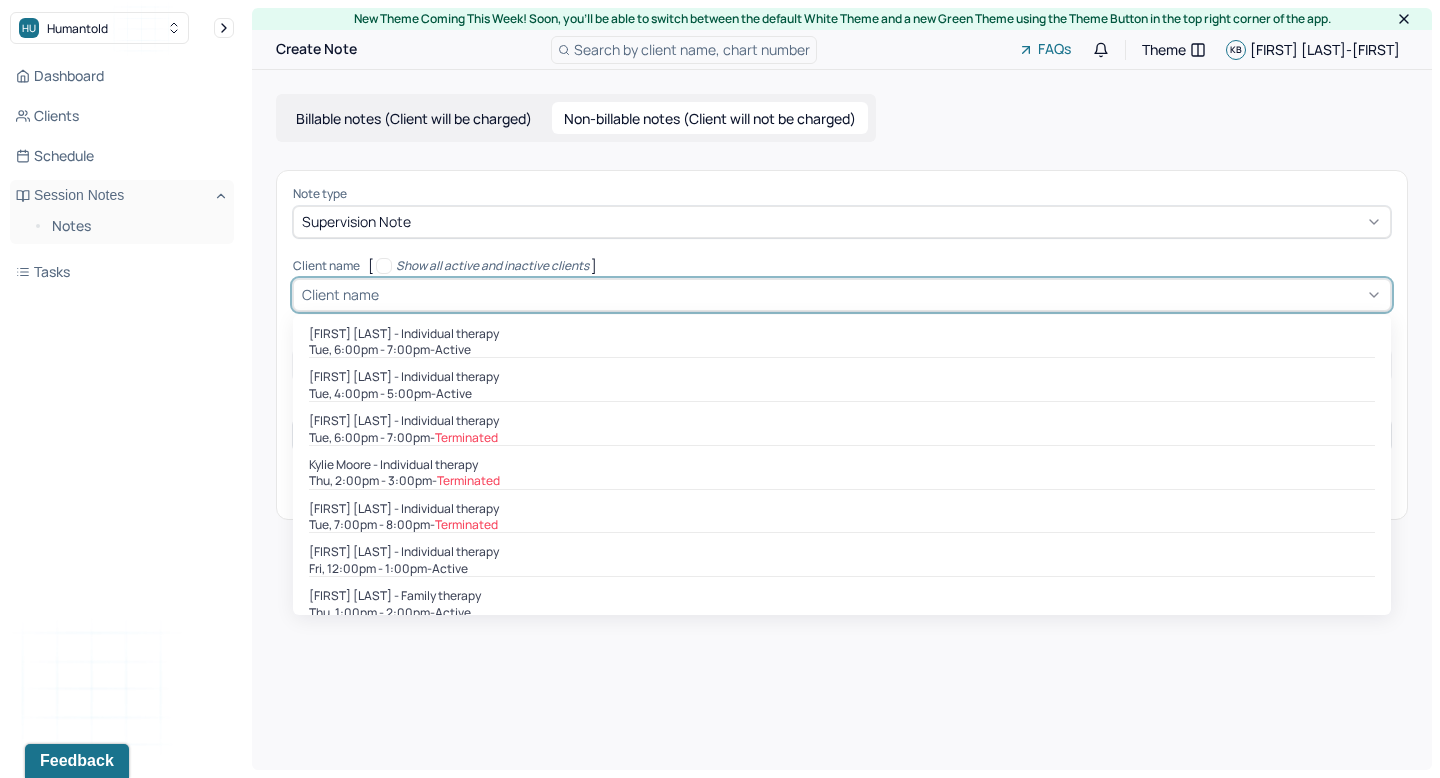 click on "[FIRST] [LAST] - Individual therapy [DAY], [TIME] - active [FIRST] [LAST] - Individual therapy [DAY], [TIME] - active [FIRST] [LAST] - Individual therapy [DAY], [TIME] - Terminated [FIRST] [LAST] - Individual therapy [DAY], [TIME] - Terminated [FIRST] [LAST] - Individual therapy [DAY], [TIME] - Terminated [FIRST] [LAST] - Family therapy [DAY], [TIME] - active [FIRST] [LAST] - Individual therapy [DAY], [TIME] - Terminated [FIRST] [LAST] - Family therapy [DAY], [TIME] - Terminated" at bounding box center (842, 465) 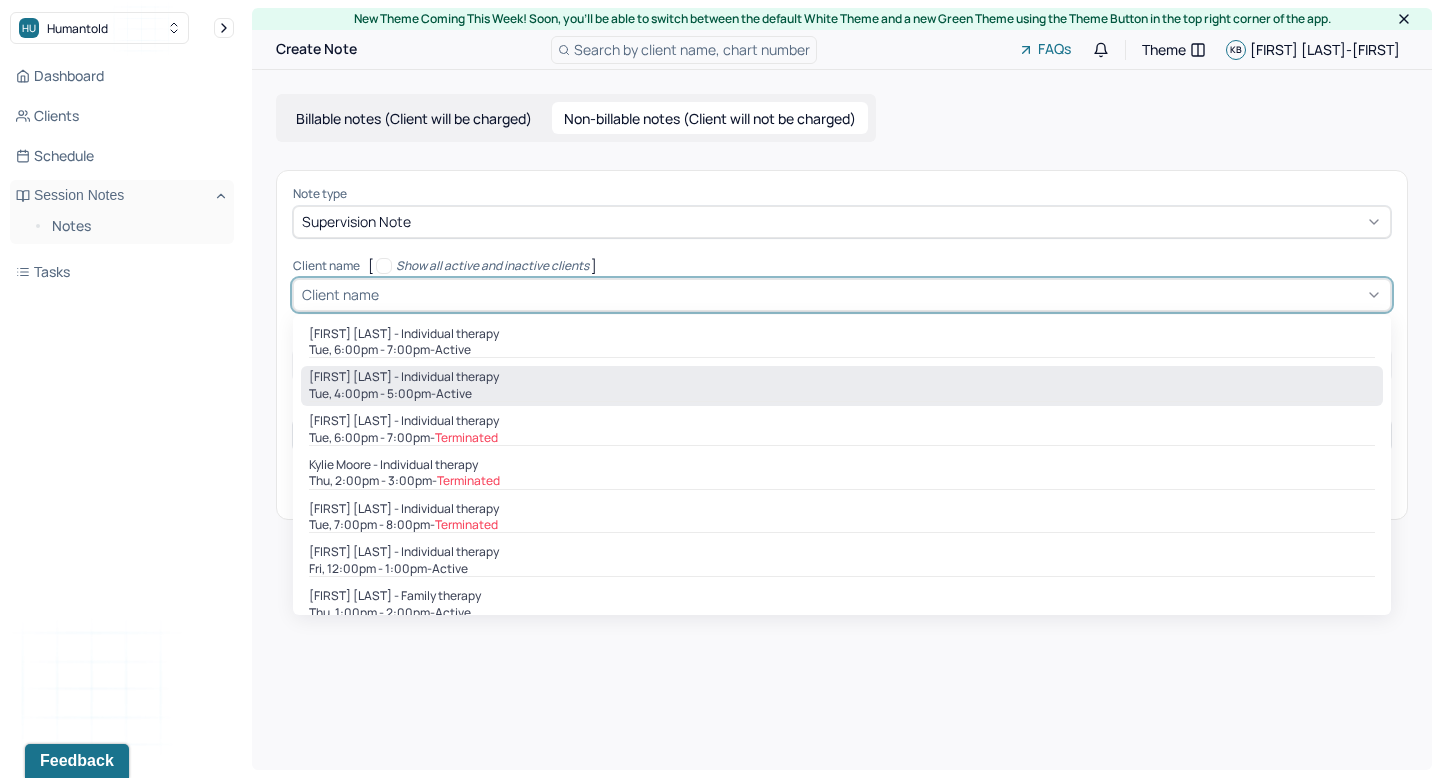 click on "Tue, 4:00pm - 5:00pm  -  active" at bounding box center [842, 394] 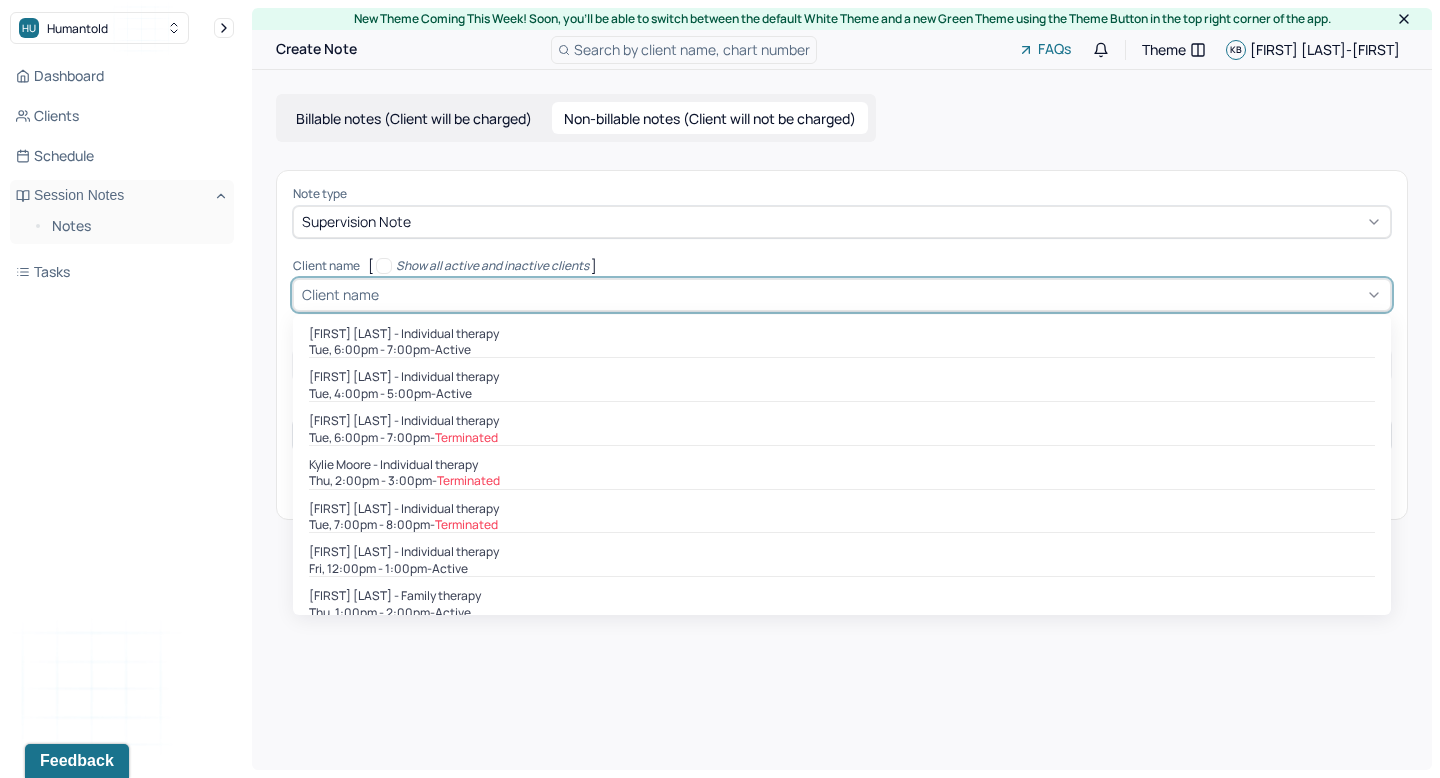 type on "16:00" 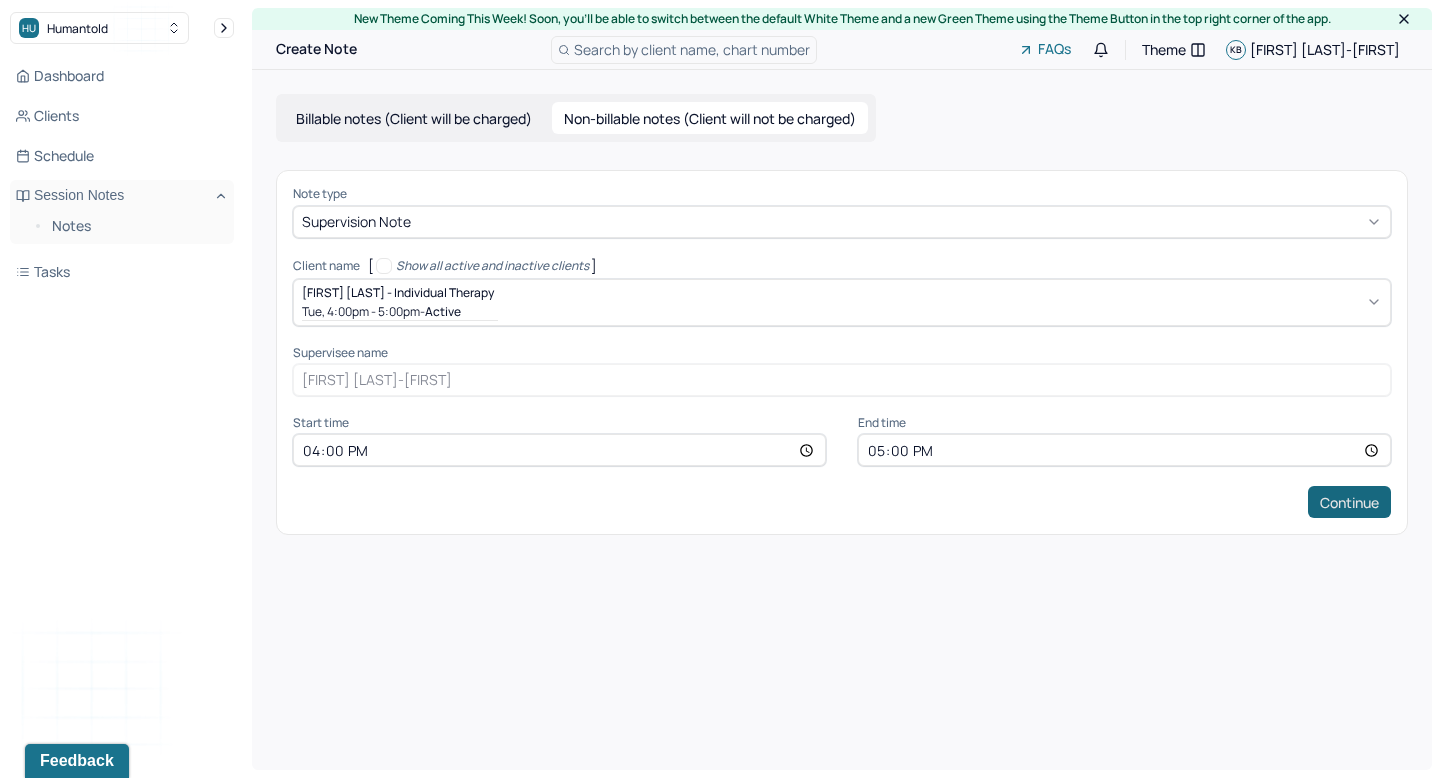 click on "Continue" at bounding box center (1349, 502) 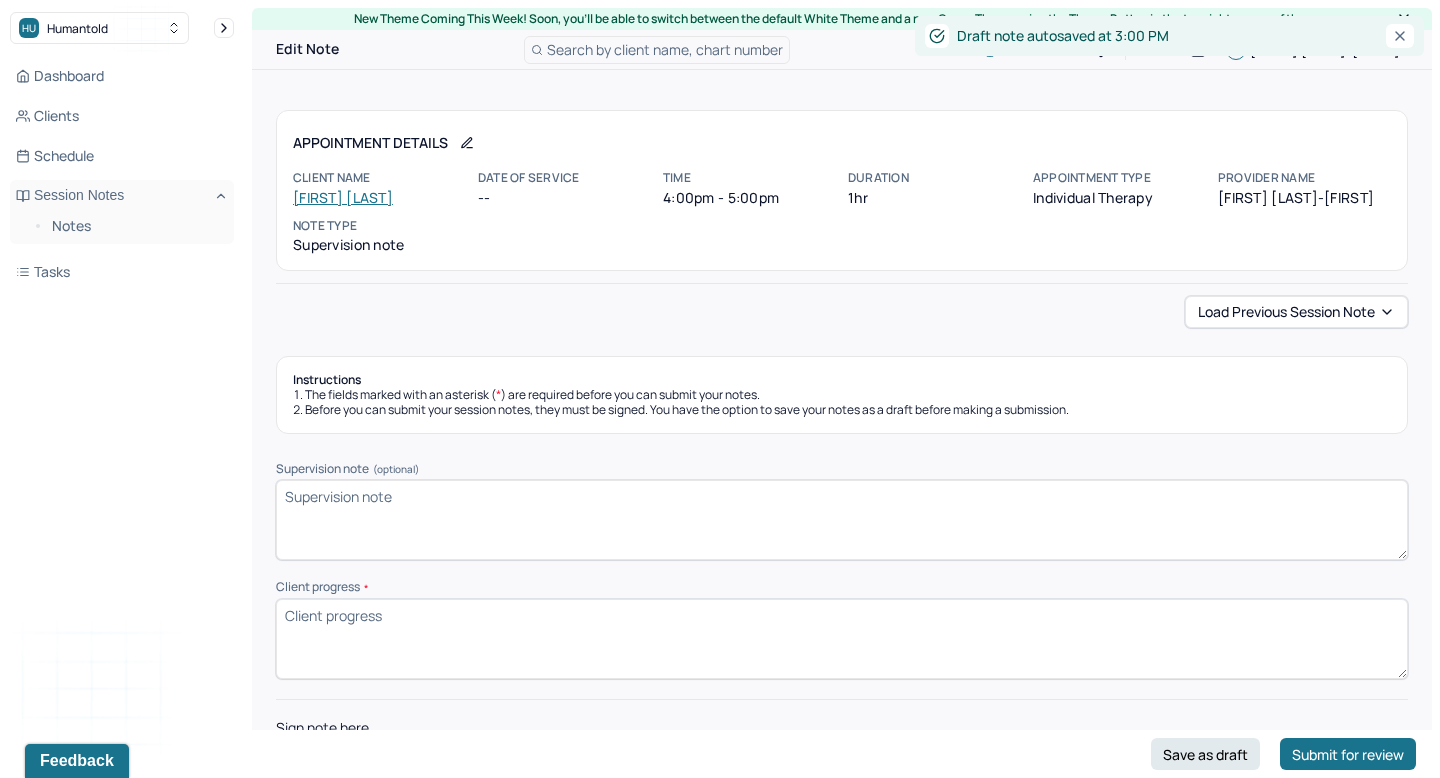 click on "Supervision note (optional)" at bounding box center [842, 520] 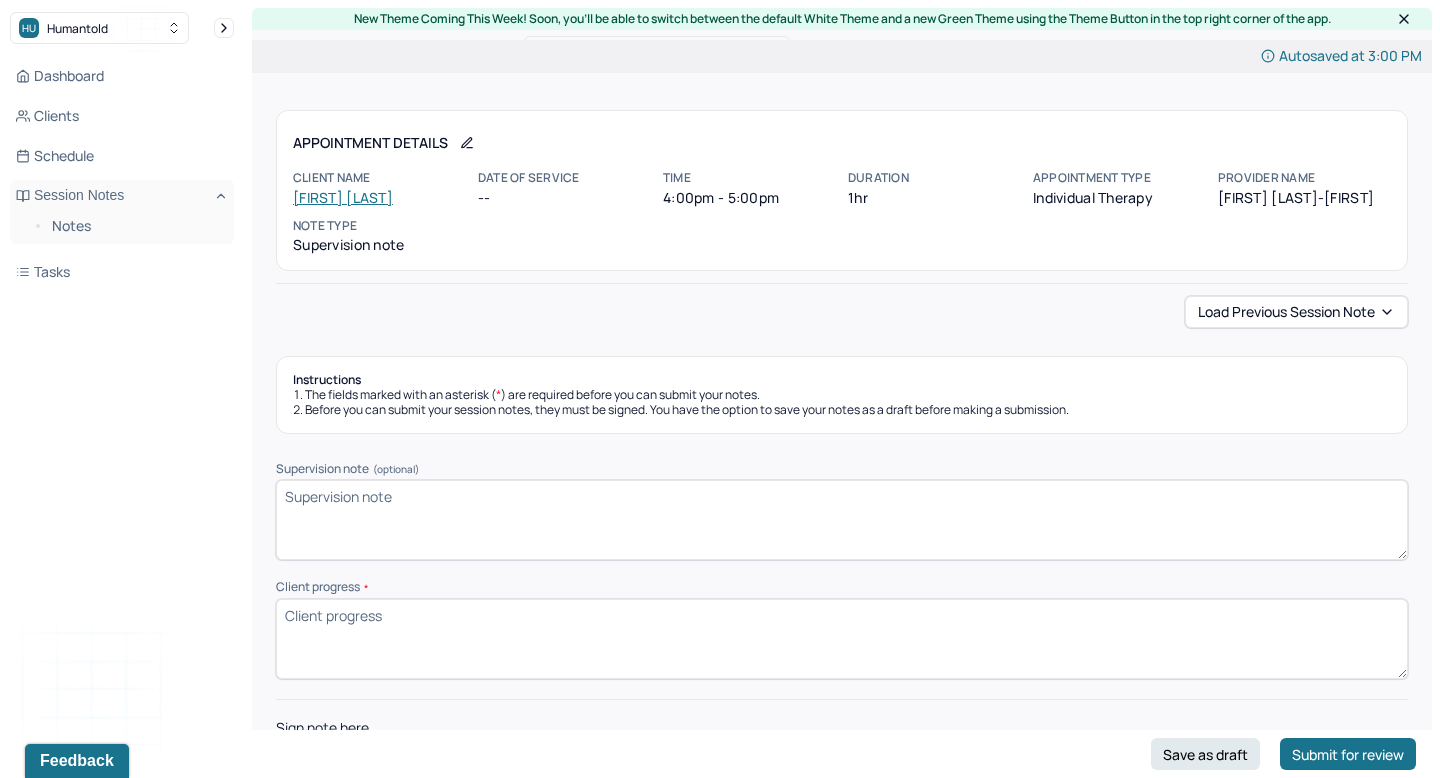 click on "Supervision note (optional)" at bounding box center [842, 520] 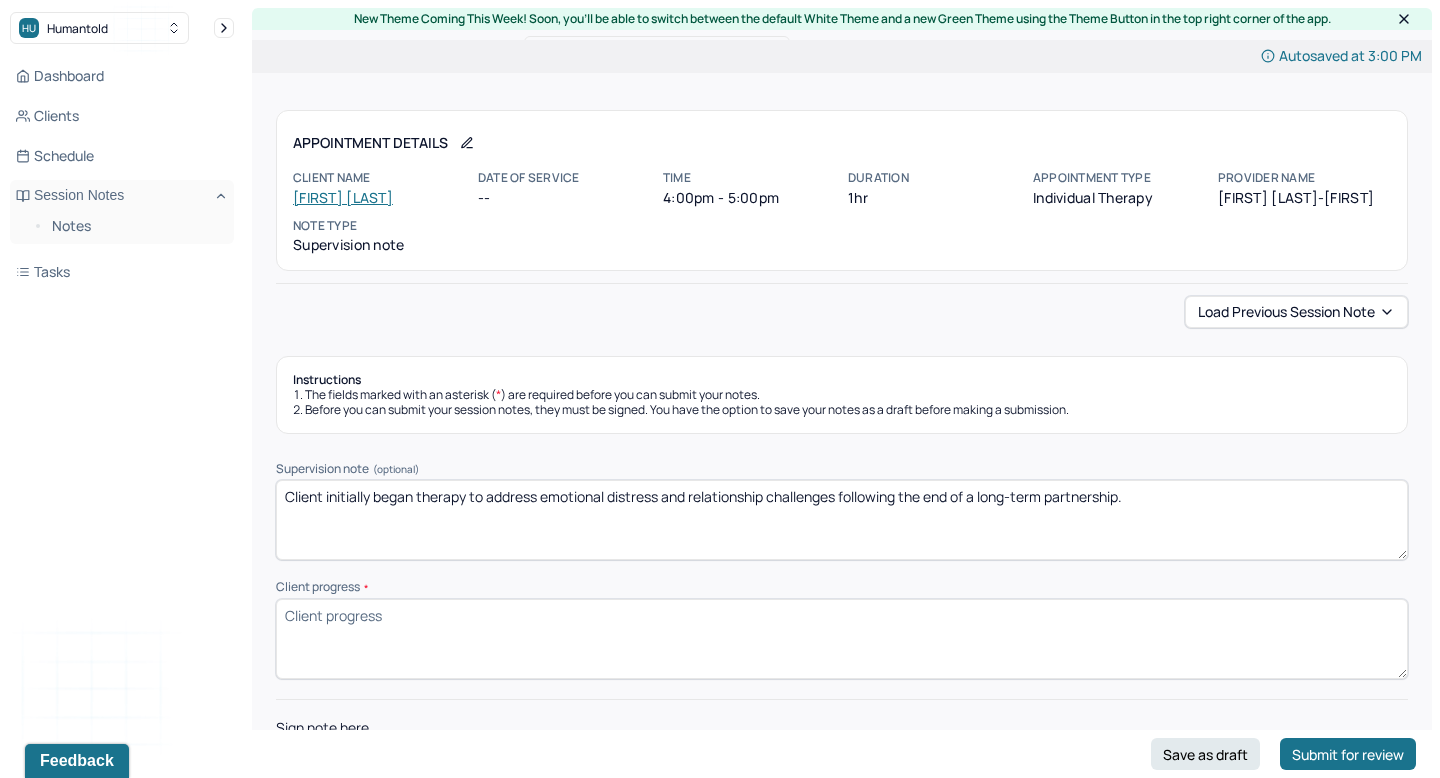 type on "Client initially began therapy to address emotional distress and relationship challenges following the end of a long-term partnership." 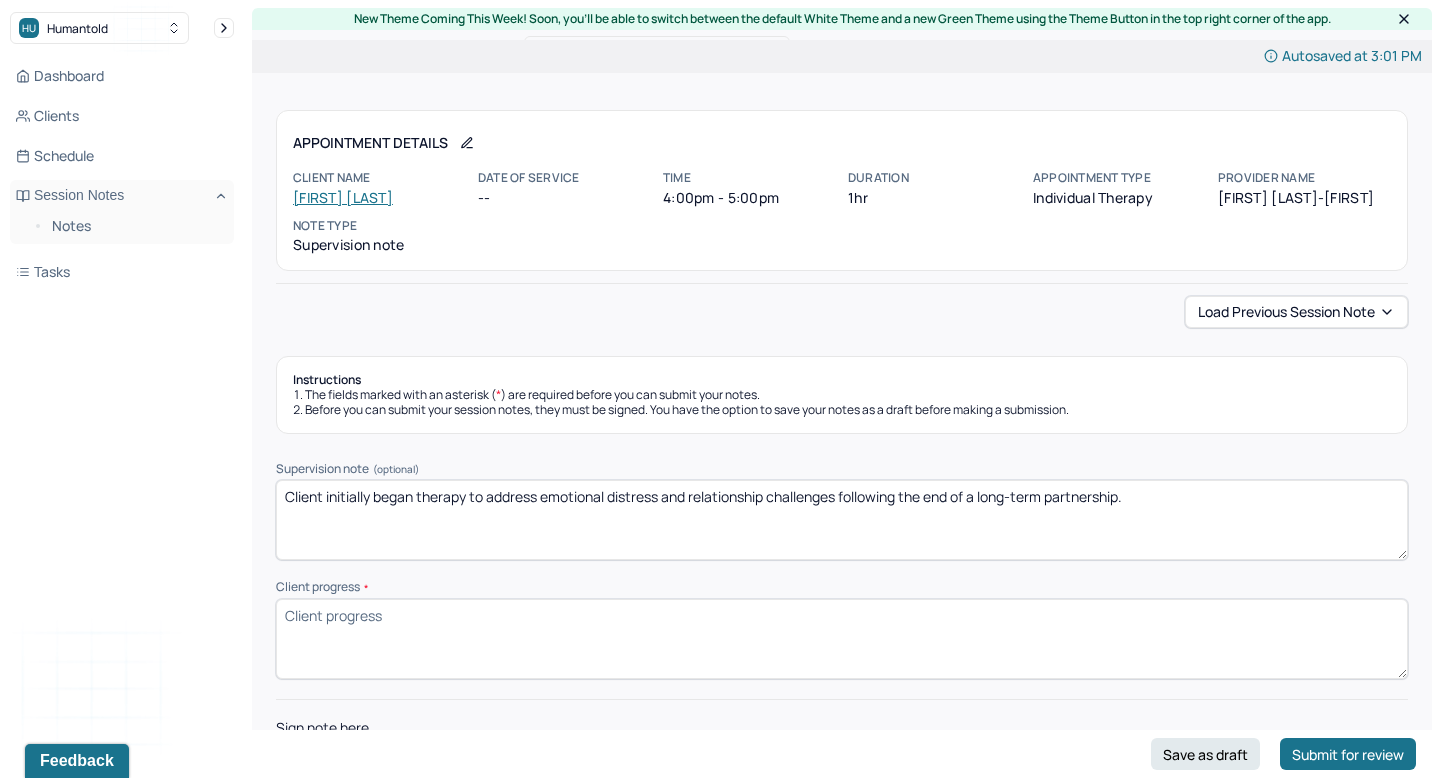 drag, startPoint x: 618, startPoint y: 624, endPoint x: 605, endPoint y: 613, distance: 17.029387 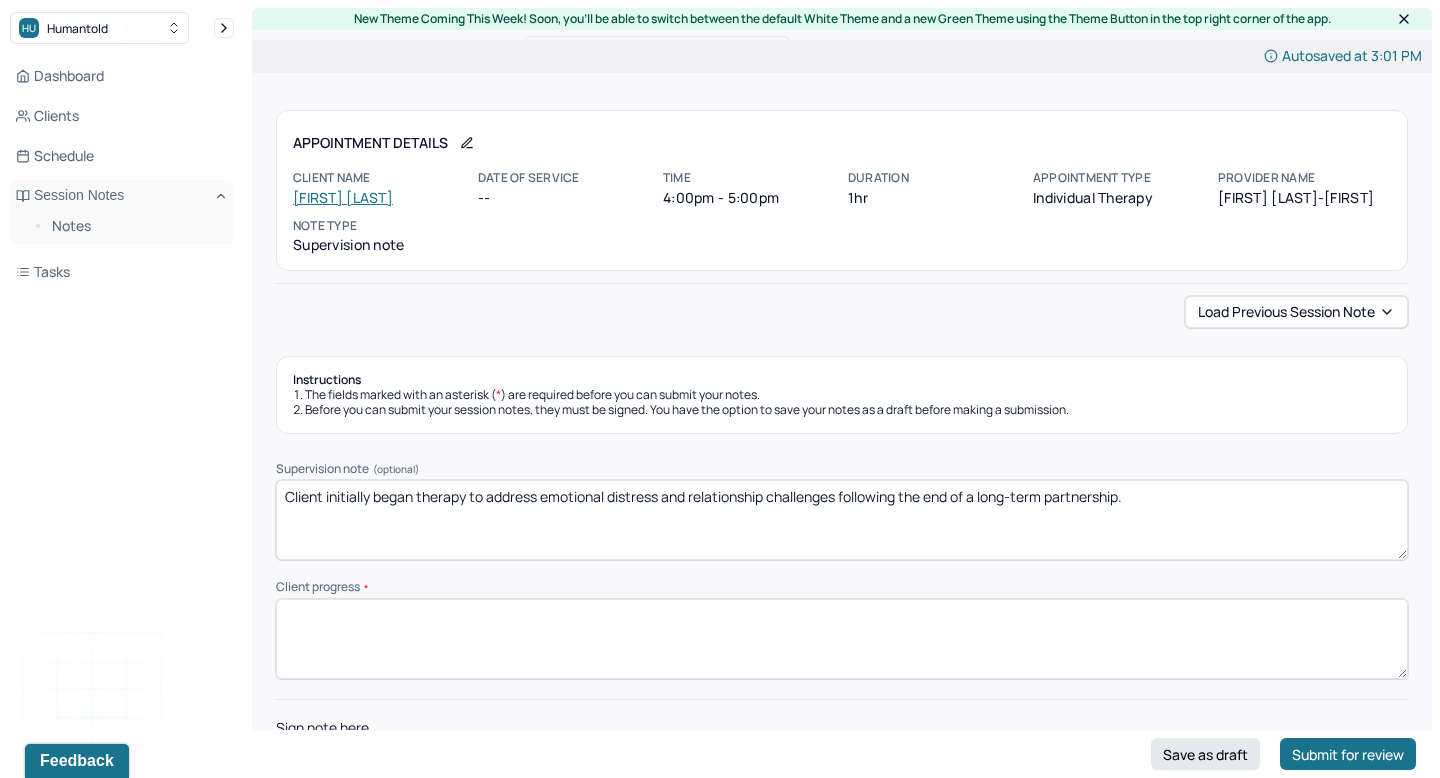 scroll, scrollTop: 0, scrollLeft: 0, axis: both 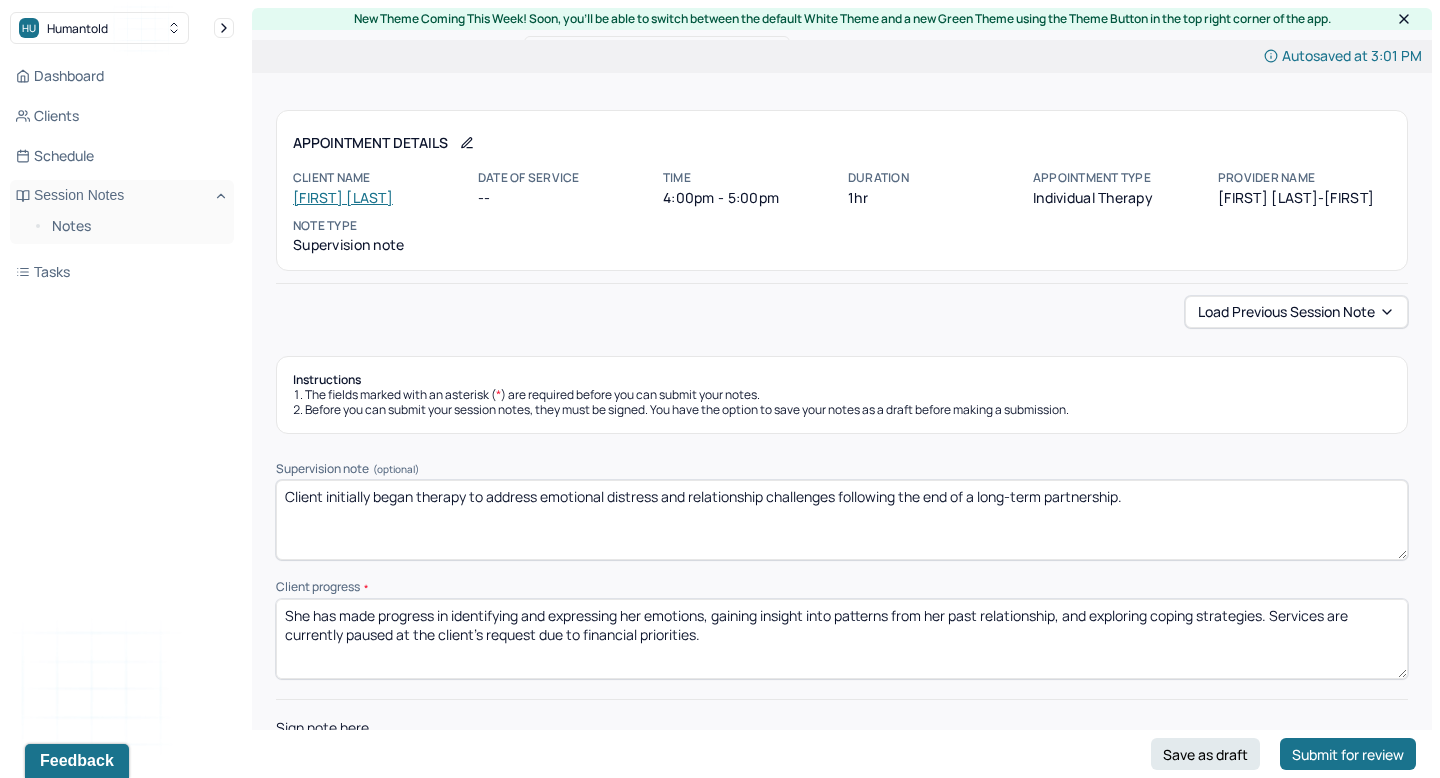 drag, startPoint x: 388, startPoint y: 652, endPoint x: 276, endPoint y: 647, distance: 112.11155 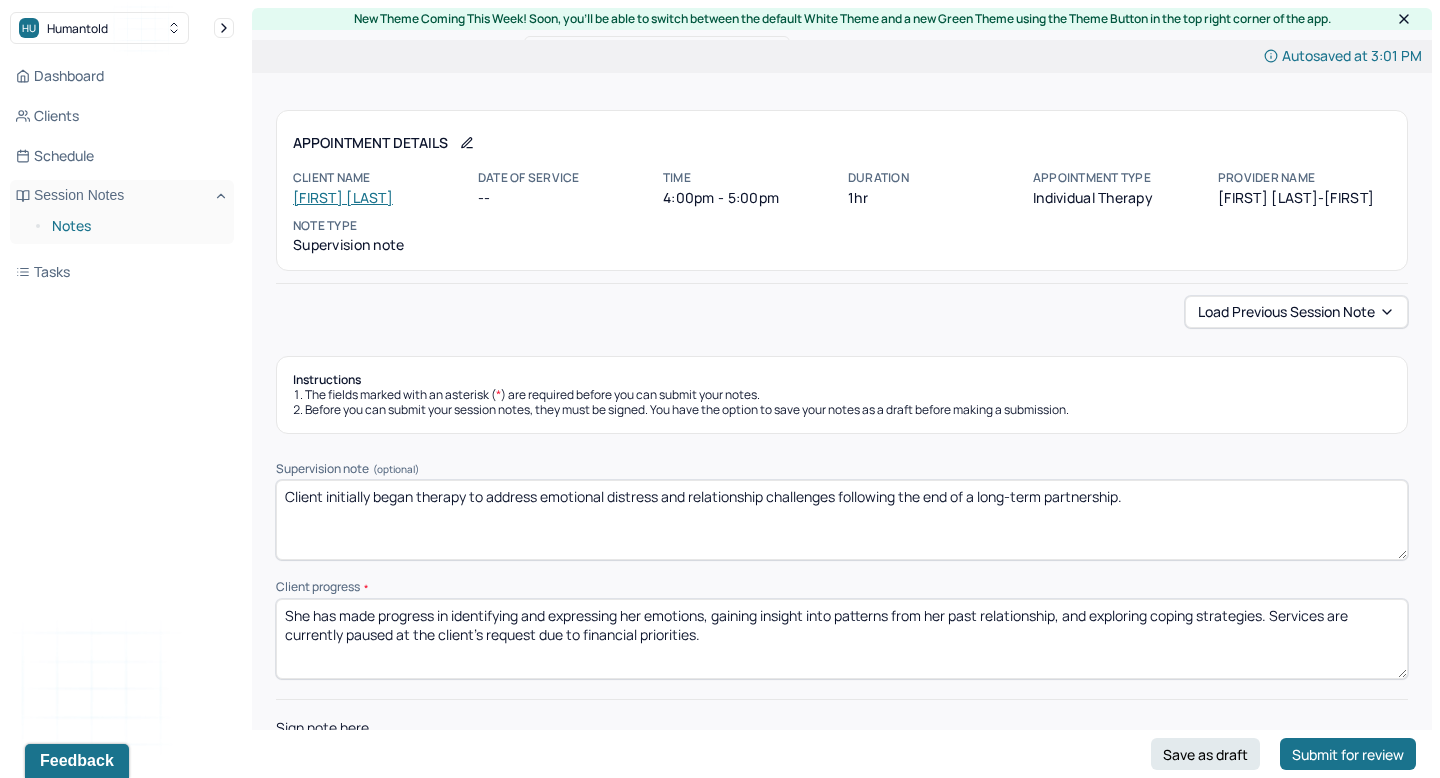 type on "She has made progress in identifying and expressing her emotions, gaining insight into patterns from her past relationship, and exploring coping strategies. Services are currently paused at the client’s request due to financial priorities." 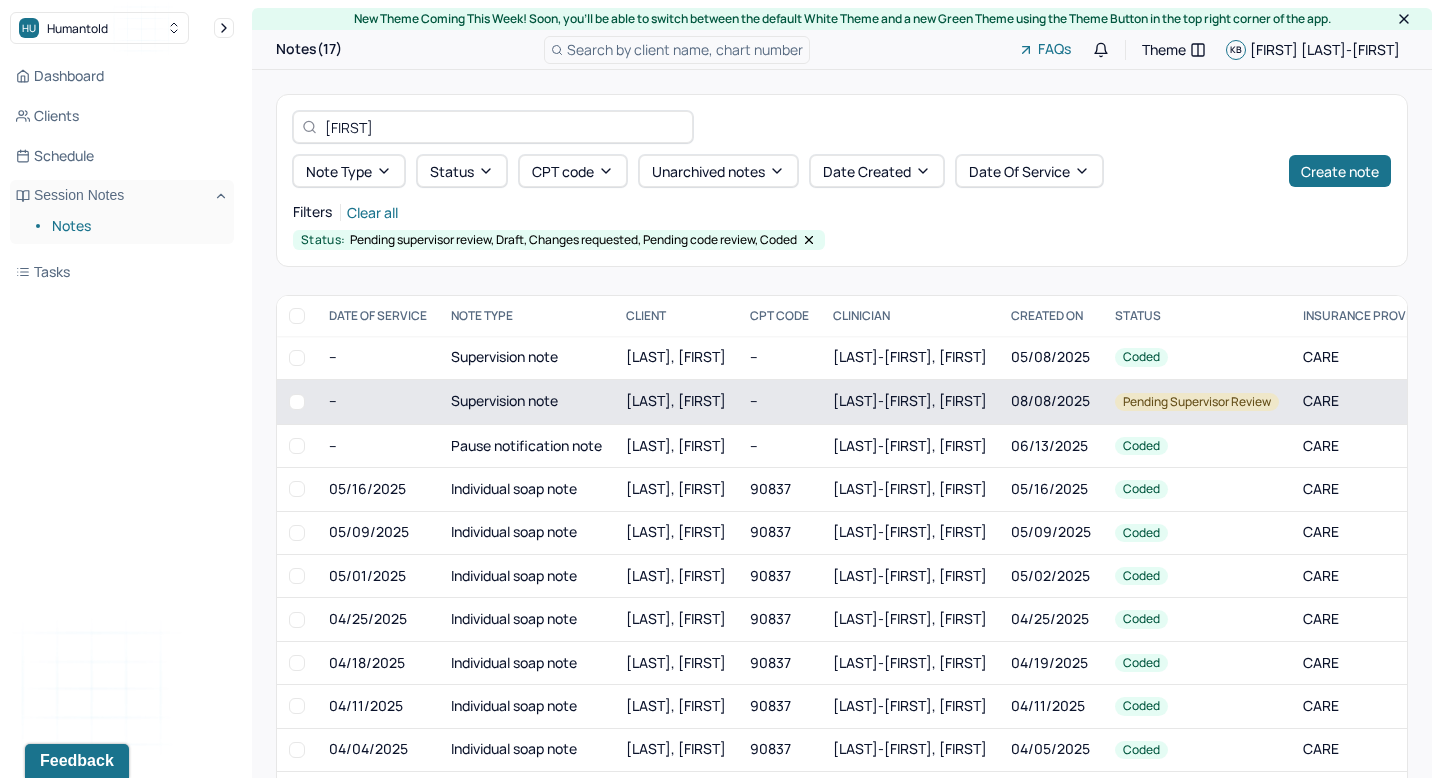 click on "Supervision note" at bounding box center (526, 401) 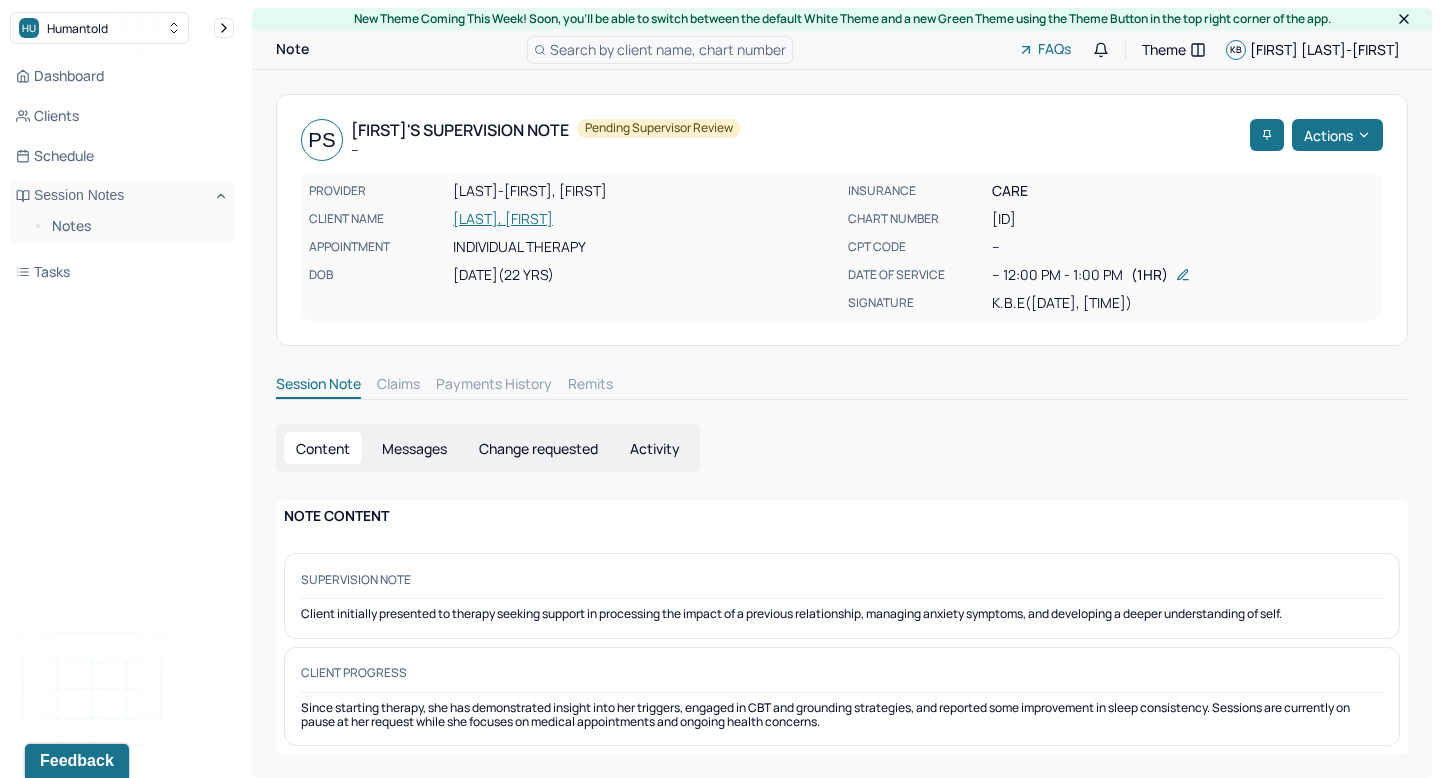 scroll, scrollTop: 5, scrollLeft: 0, axis: vertical 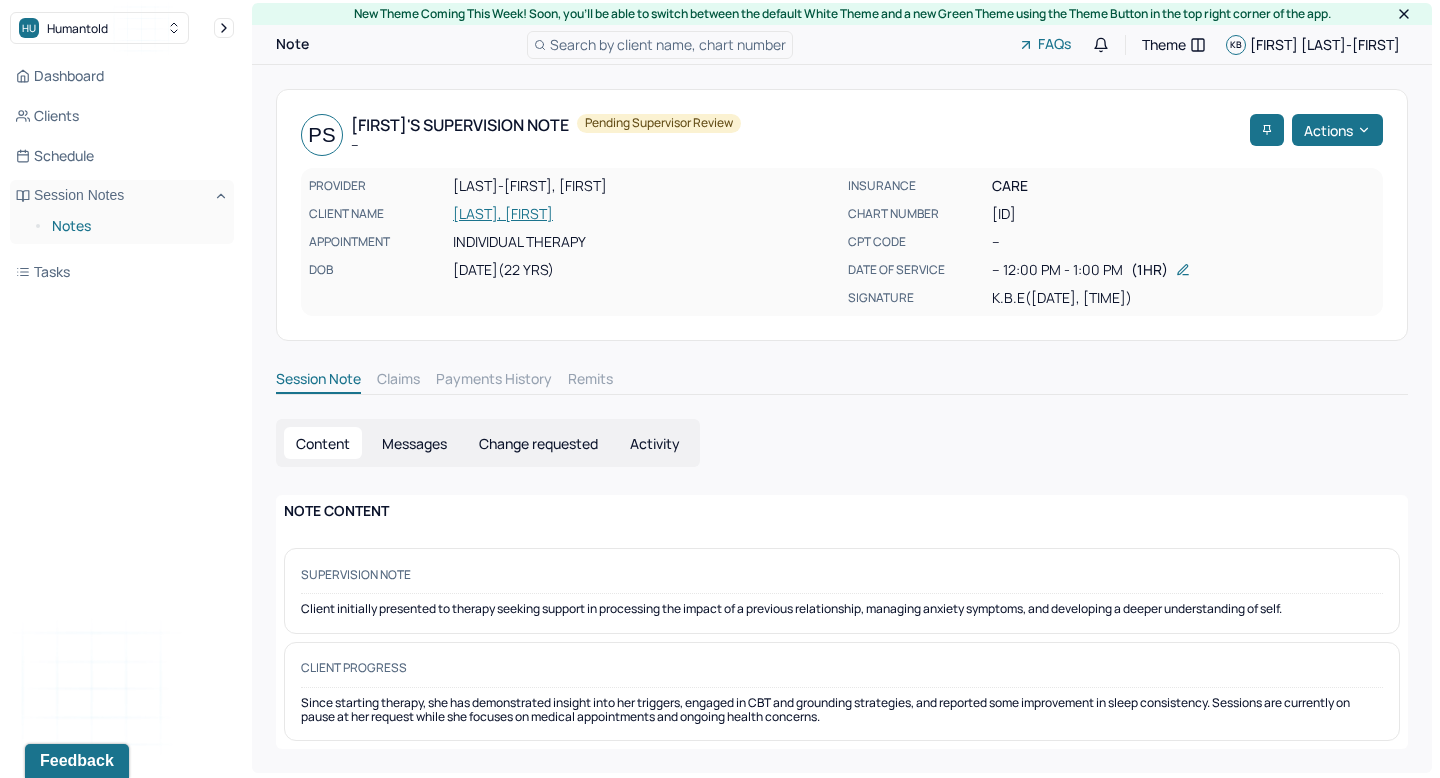 click on "Notes" at bounding box center (135, 226) 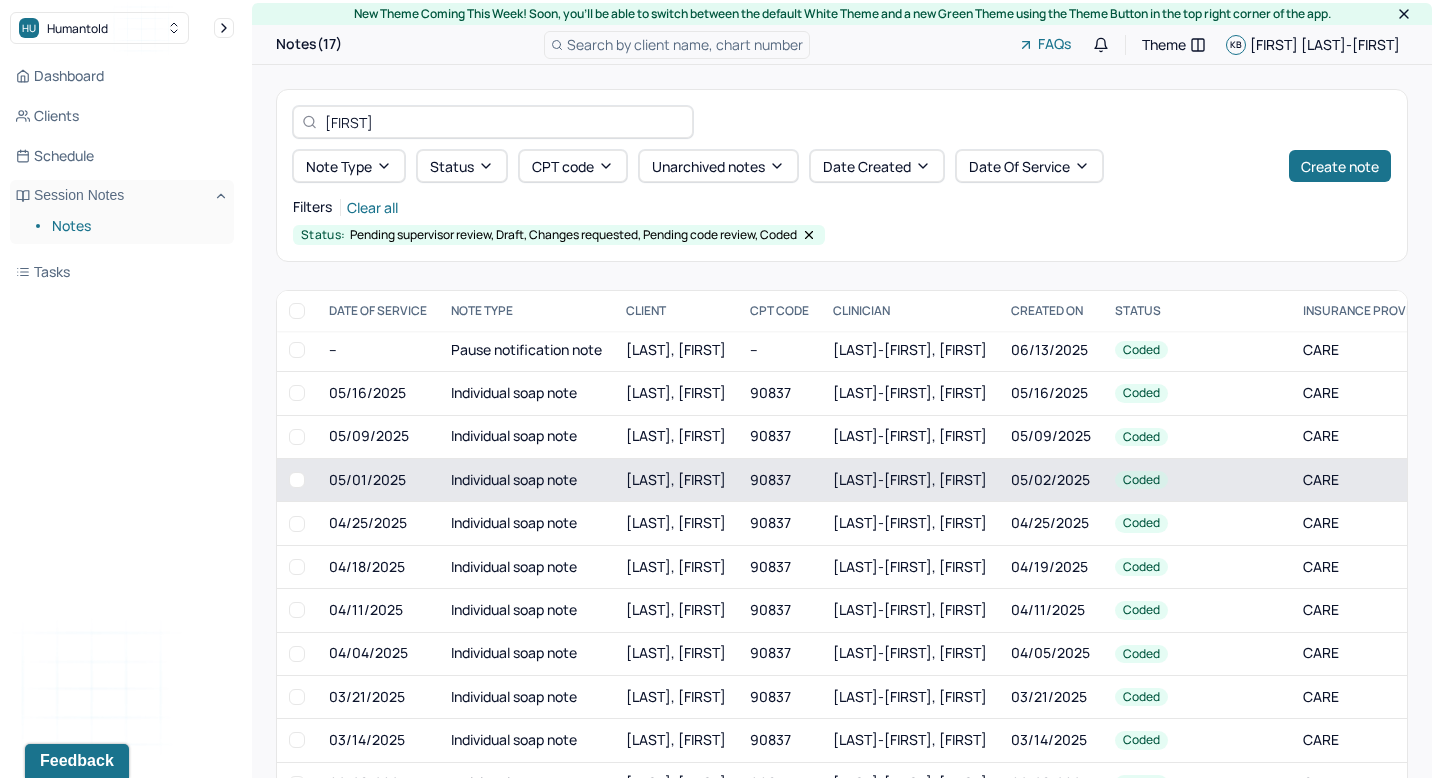 scroll, scrollTop: 158, scrollLeft: 0, axis: vertical 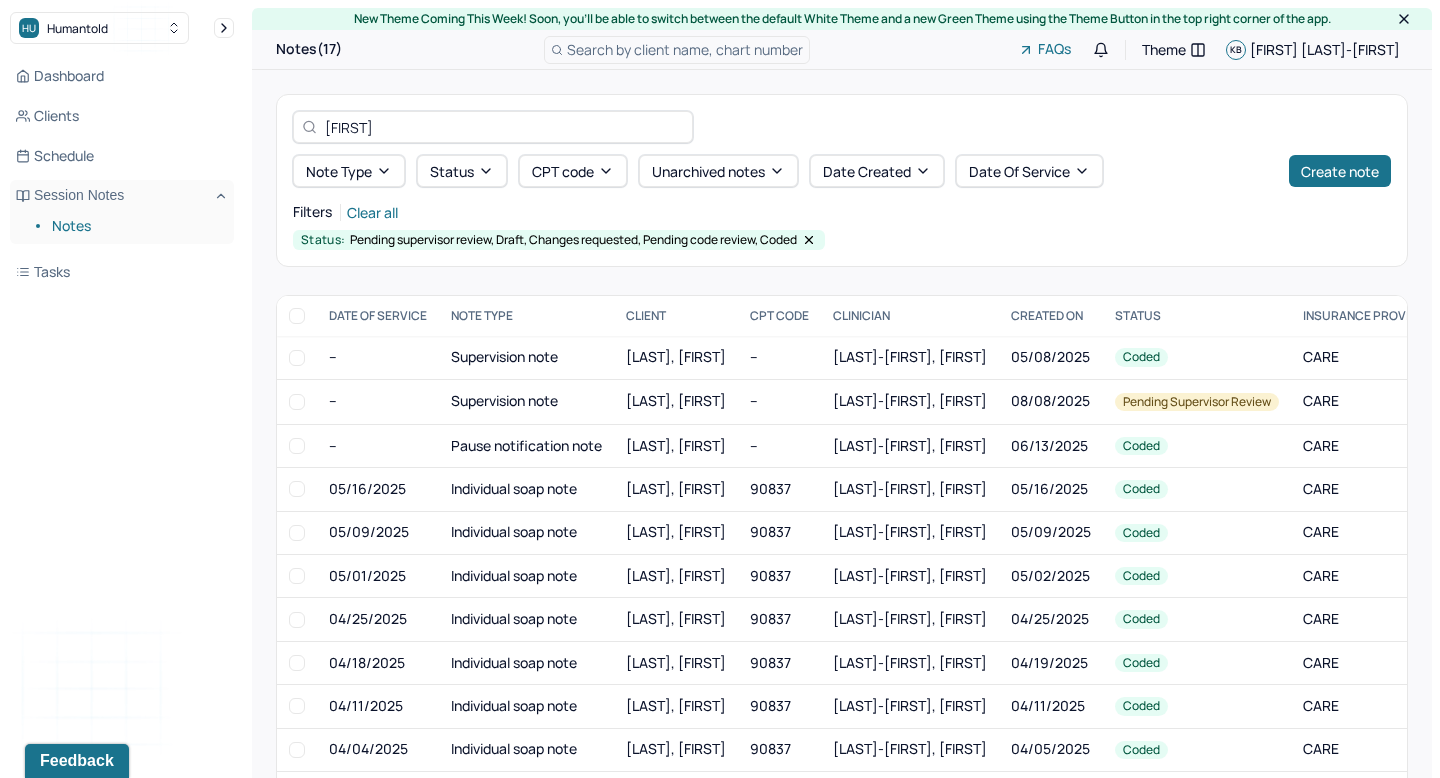 click on "[FIRST]" at bounding box center [493, 127] 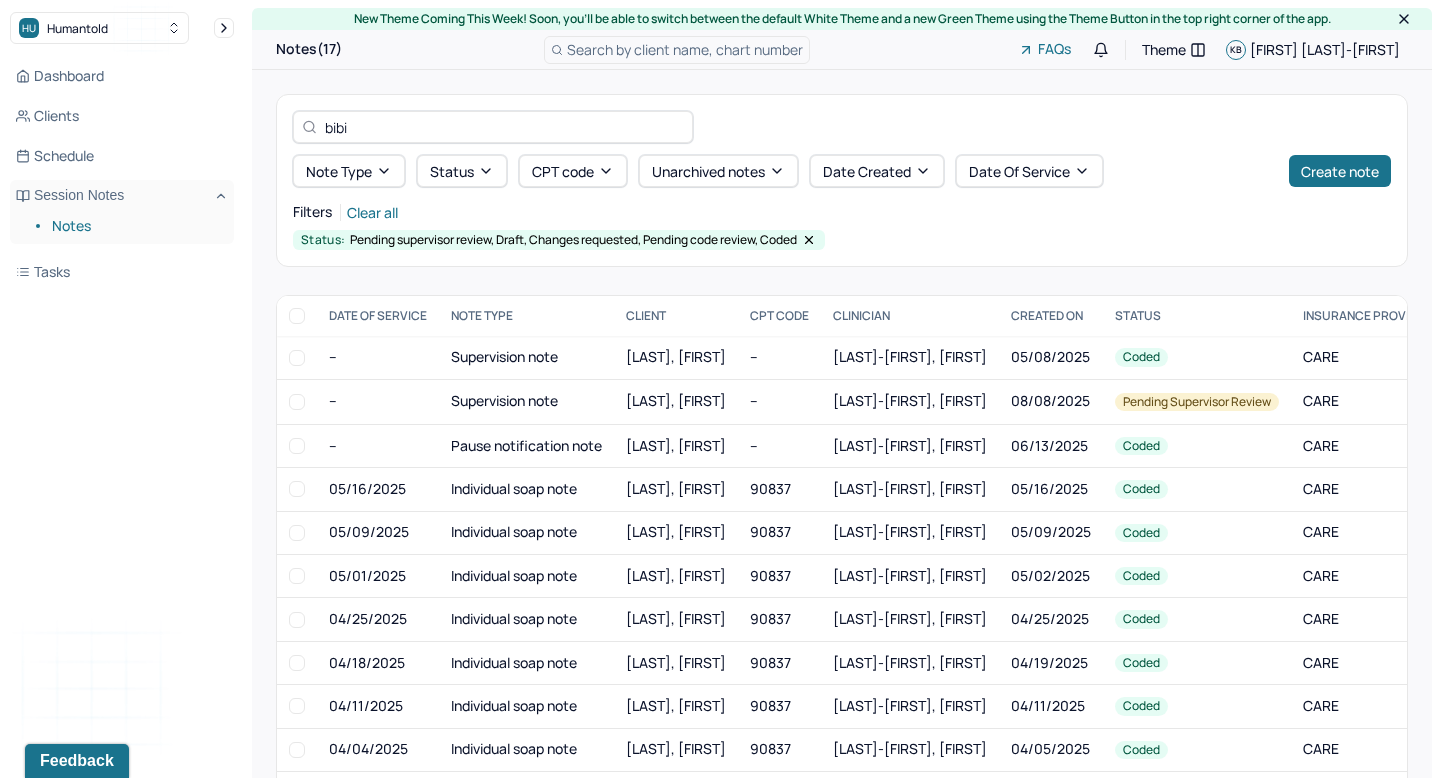 type on "bibi" 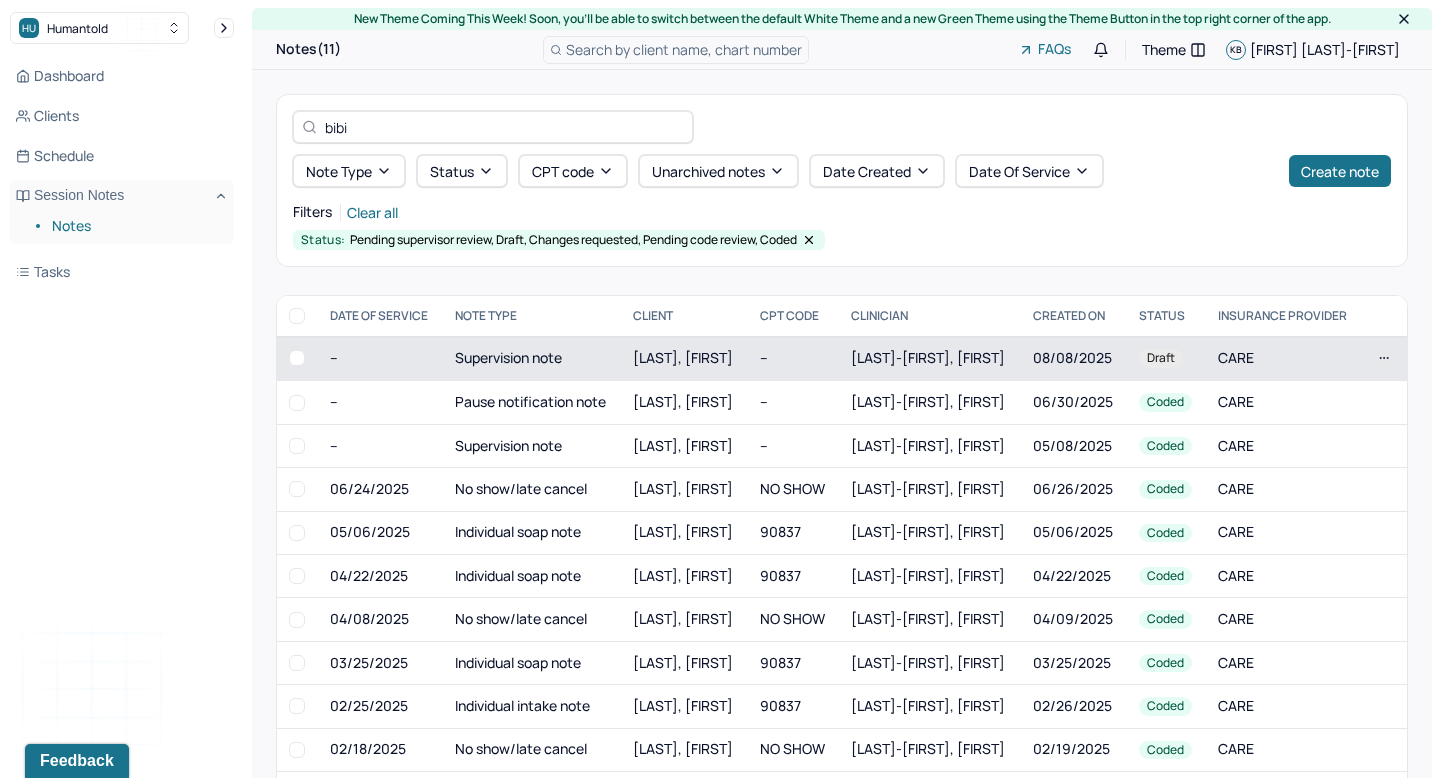 click on "--" at bounding box center [380, 358] 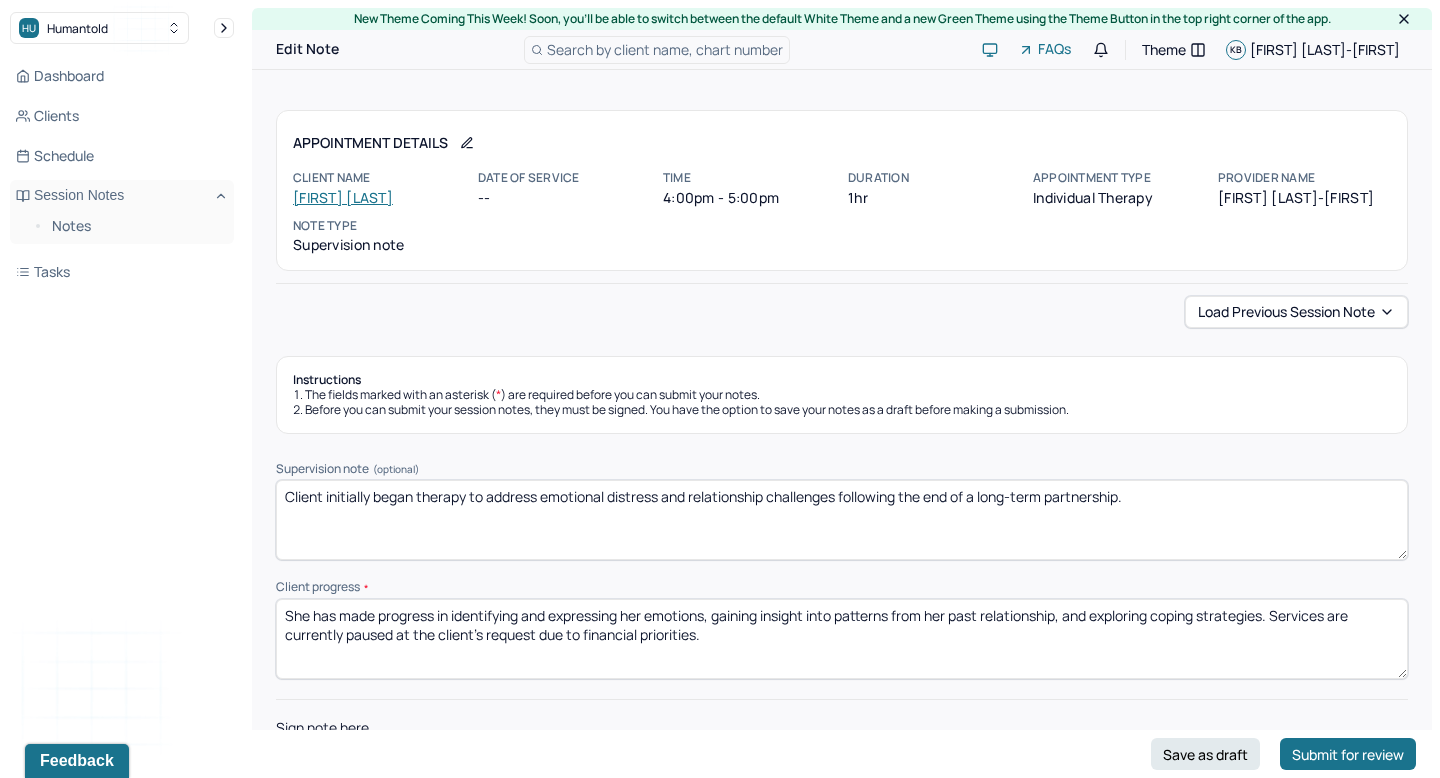 click on "Instructions The fields marked with an asterisk ( * ) are required before you can submit your notes. Before you can submit your session notes, they must be signed. You have the option to save your notes as a draft before making a submission. Supervision note (optional) Client initially began therapy to address emotional distress and relationship challenges following the end of a long-term partnership.  Client progress * She has made progress in identifying and expressing her emotions, gaining insight into patterns from her past relationship, and exploring coping strategies. Services are currently paused at the client’s request due to financial priorities.
Sign note here Provider's Initials * Save as draft Submit for review" at bounding box center [842, 577] 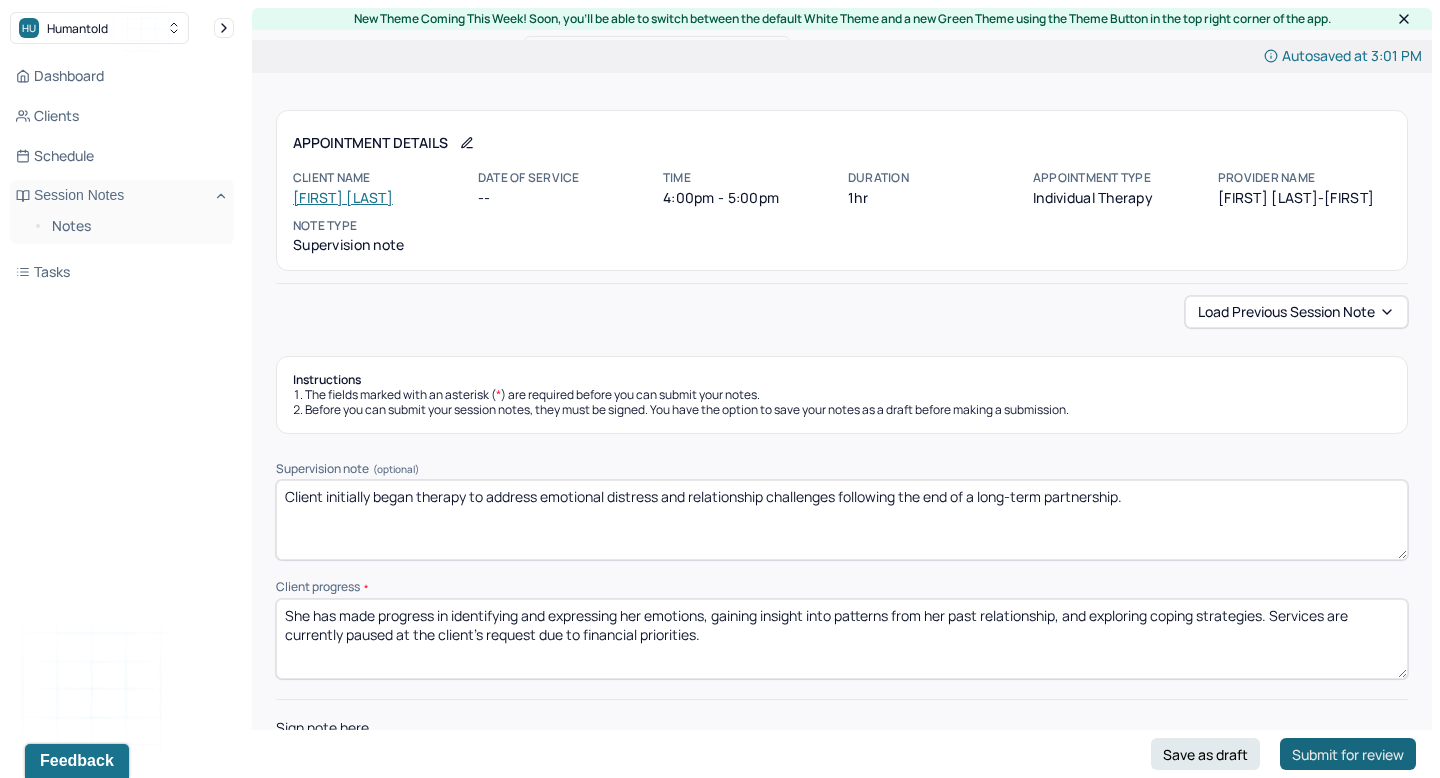 type on "She has made progress in identifying and expressing her emotions, gaining insight into patterns from her past relationship, and exploring coping strategies. Services are currently paused at the client’s request due to financial priorities." 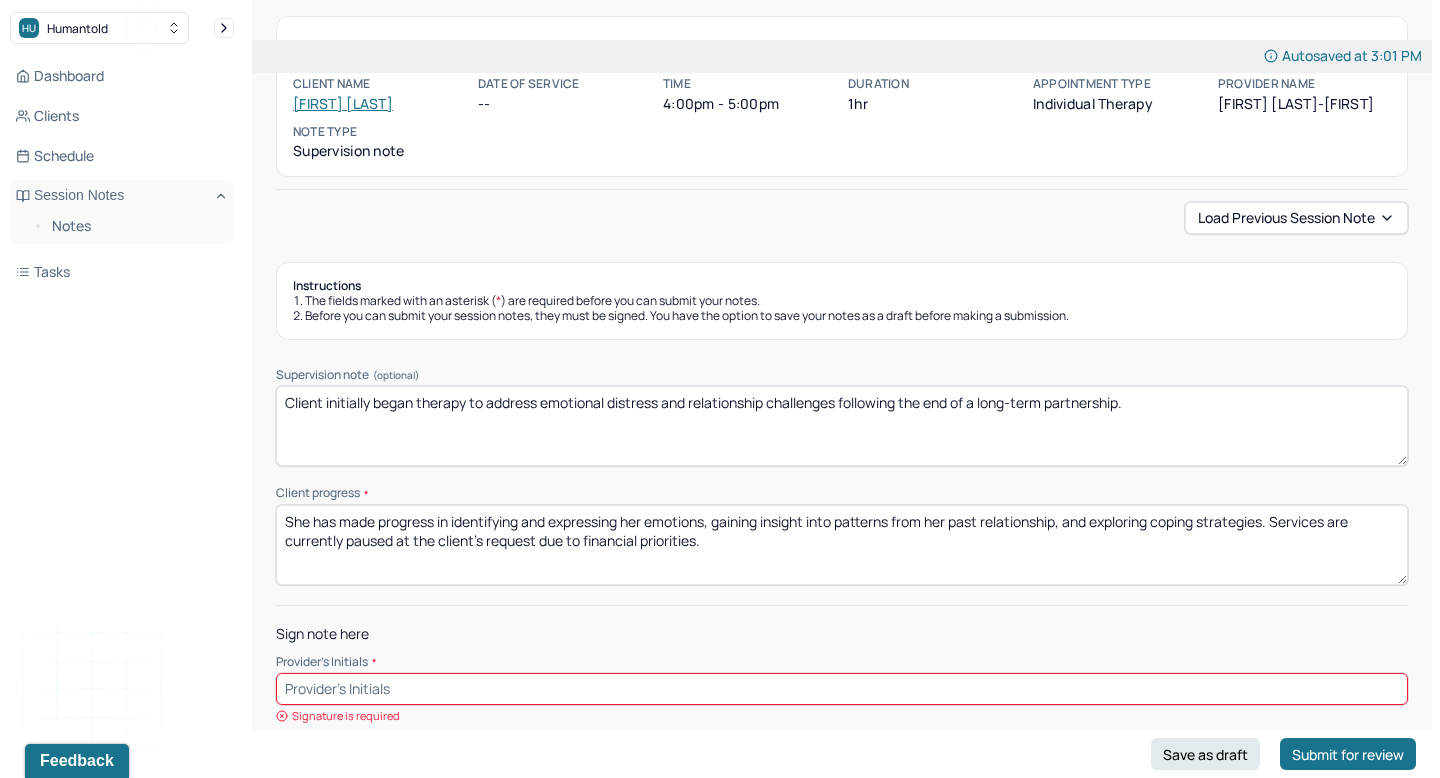 scroll, scrollTop: 112, scrollLeft: 0, axis: vertical 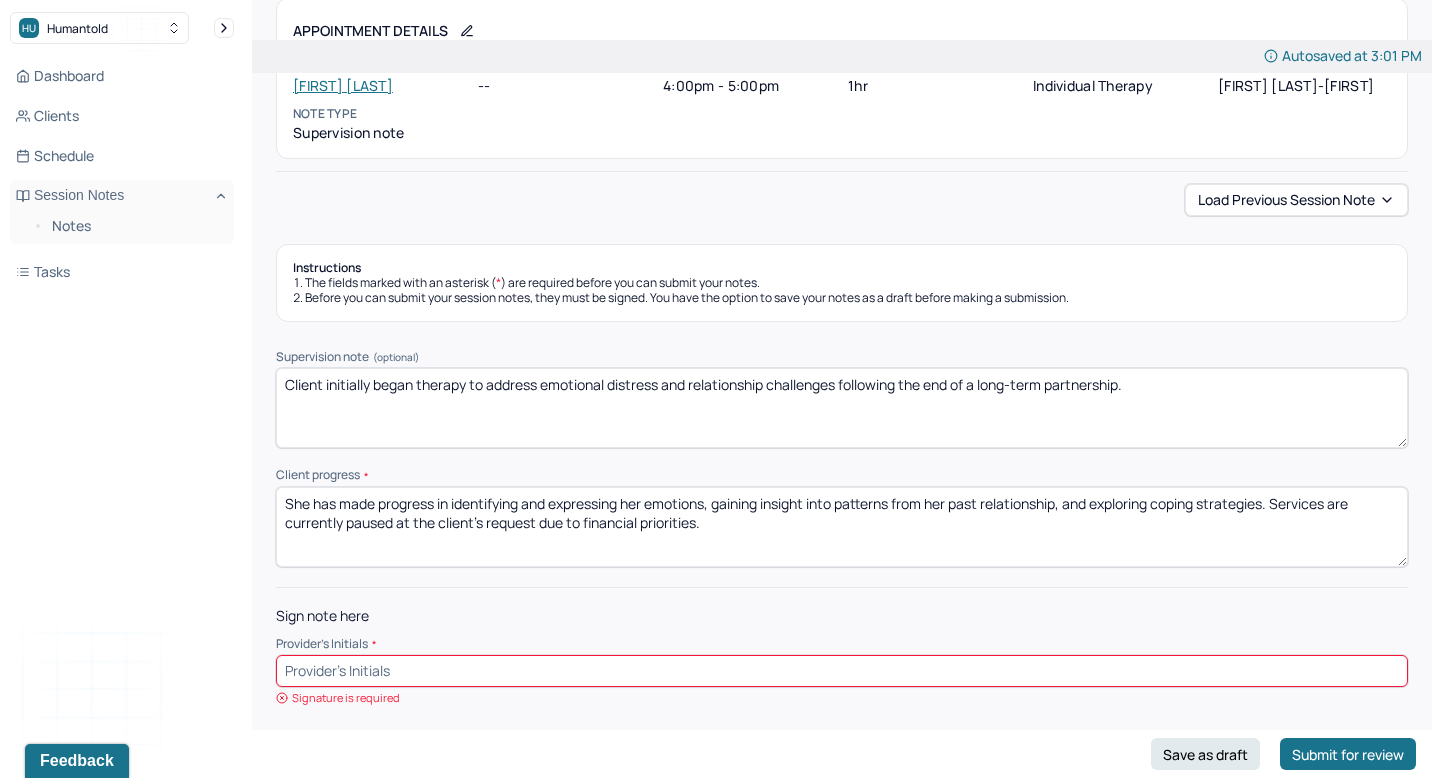 click at bounding box center (842, 671) 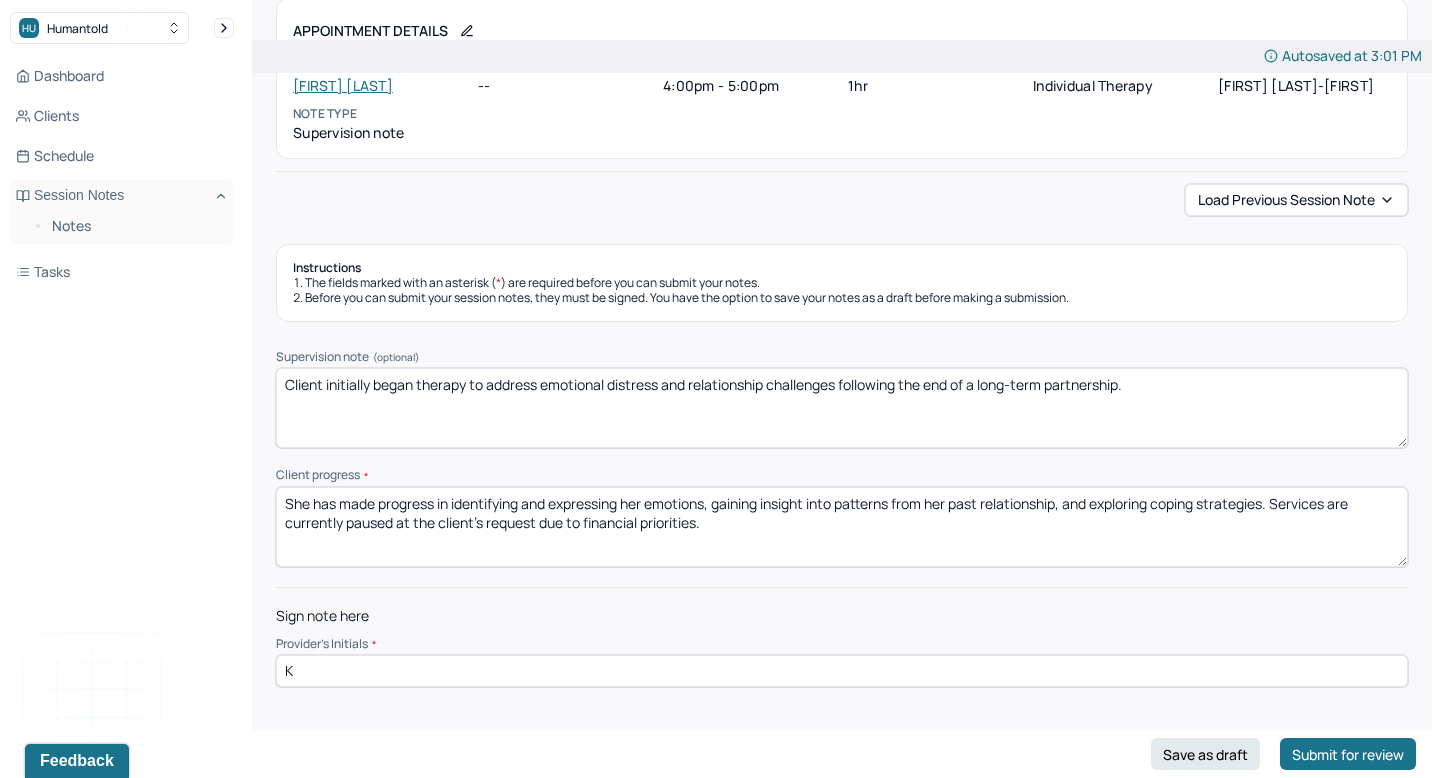 scroll, scrollTop: 95, scrollLeft: 0, axis: vertical 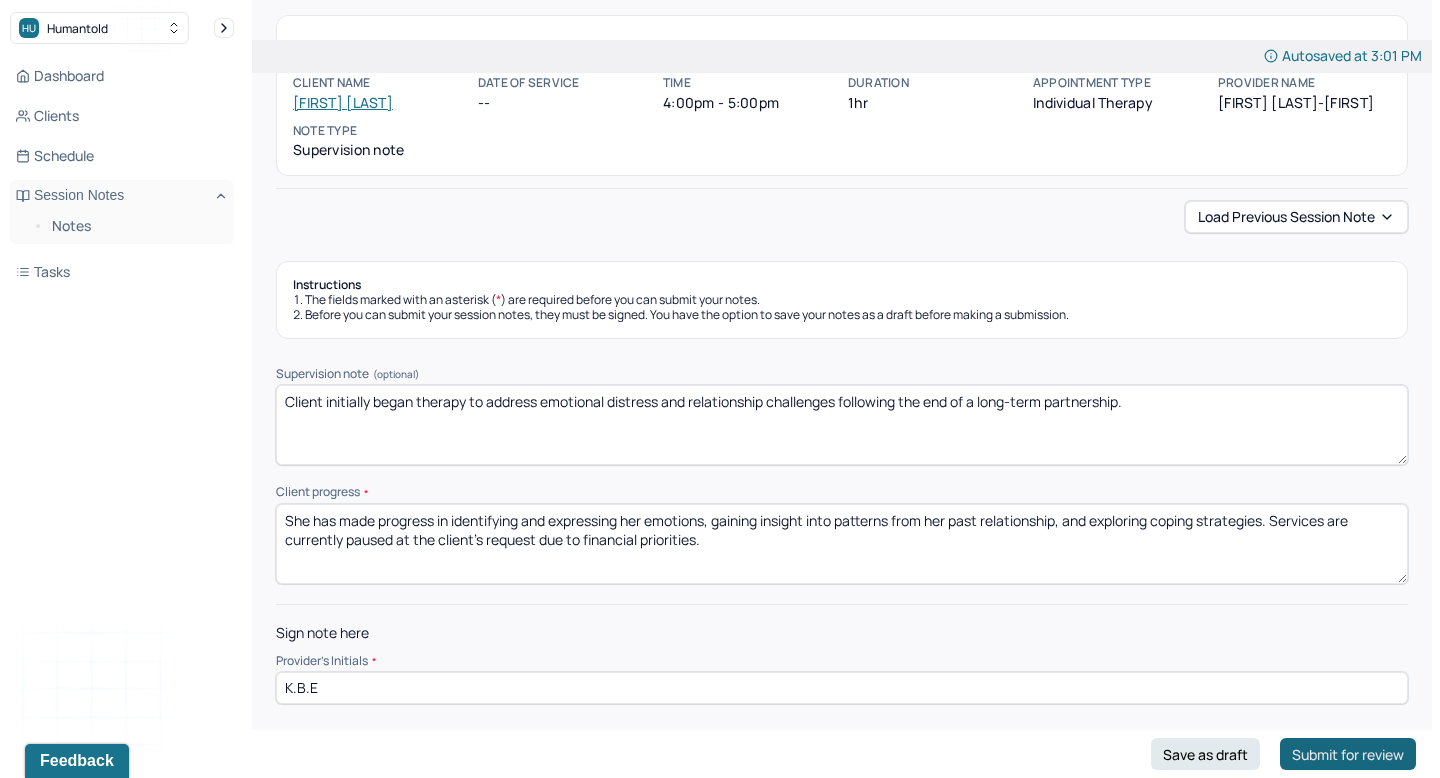 type on "K.B.E" 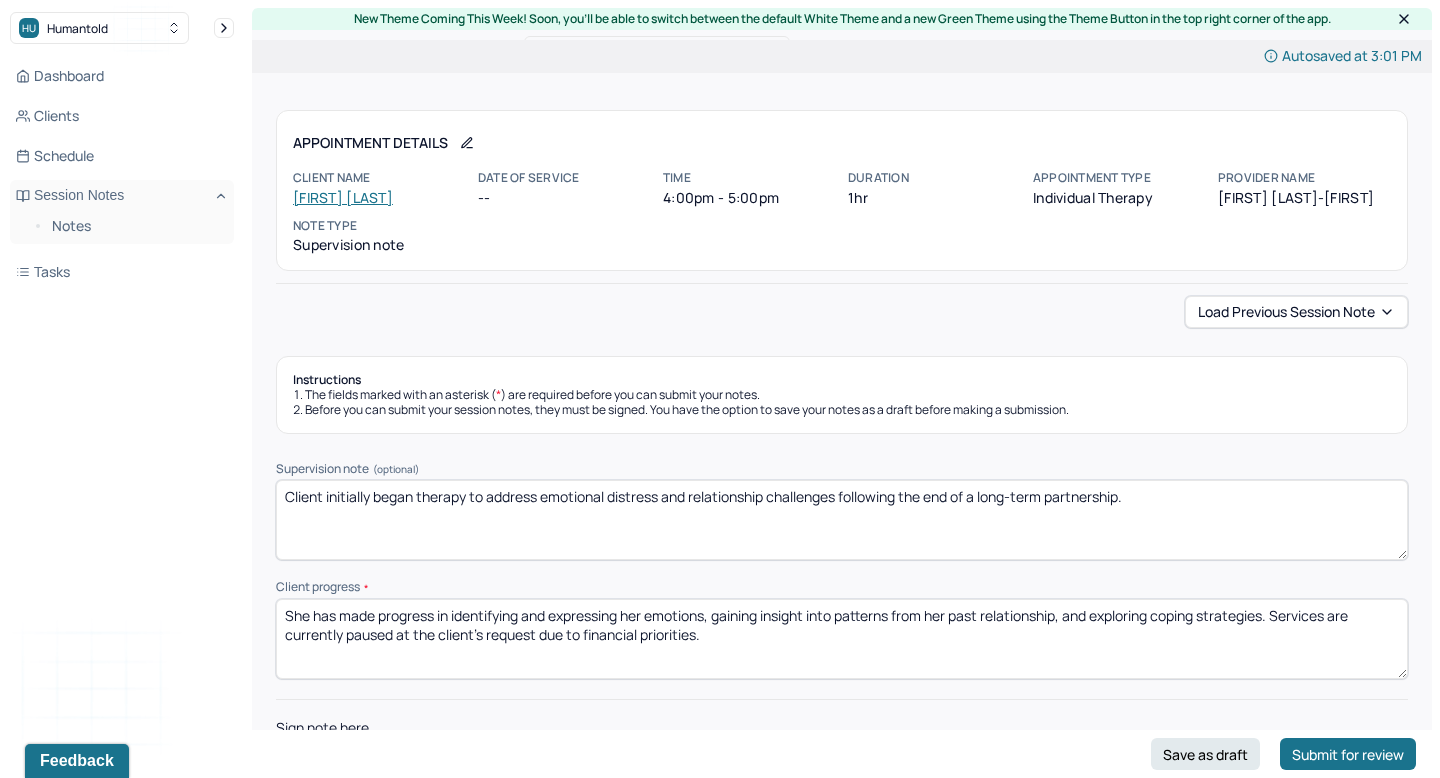 scroll, scrollTop: 95, scrollLeft: 0, axis: vertical 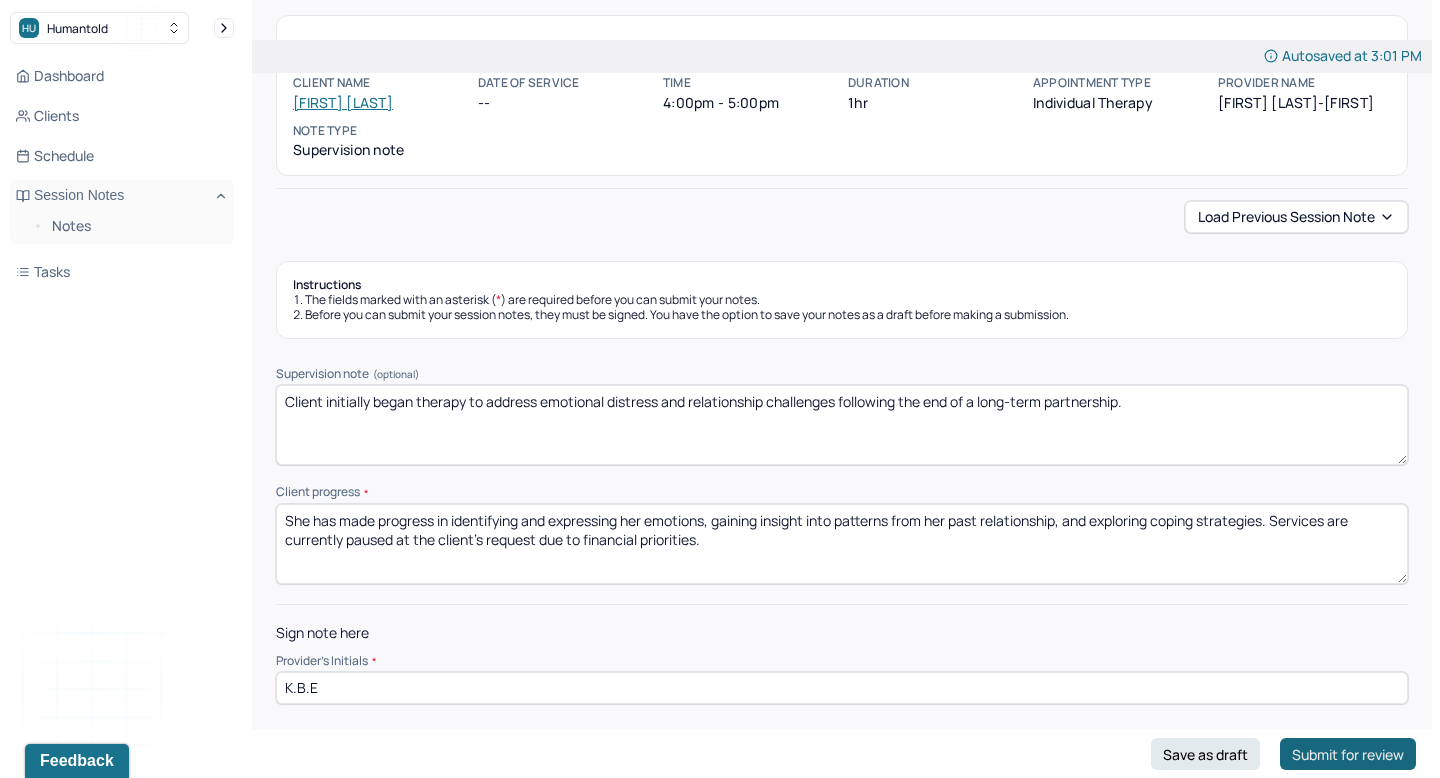 click on "Submit for review" at bounding box center (1348, 754) 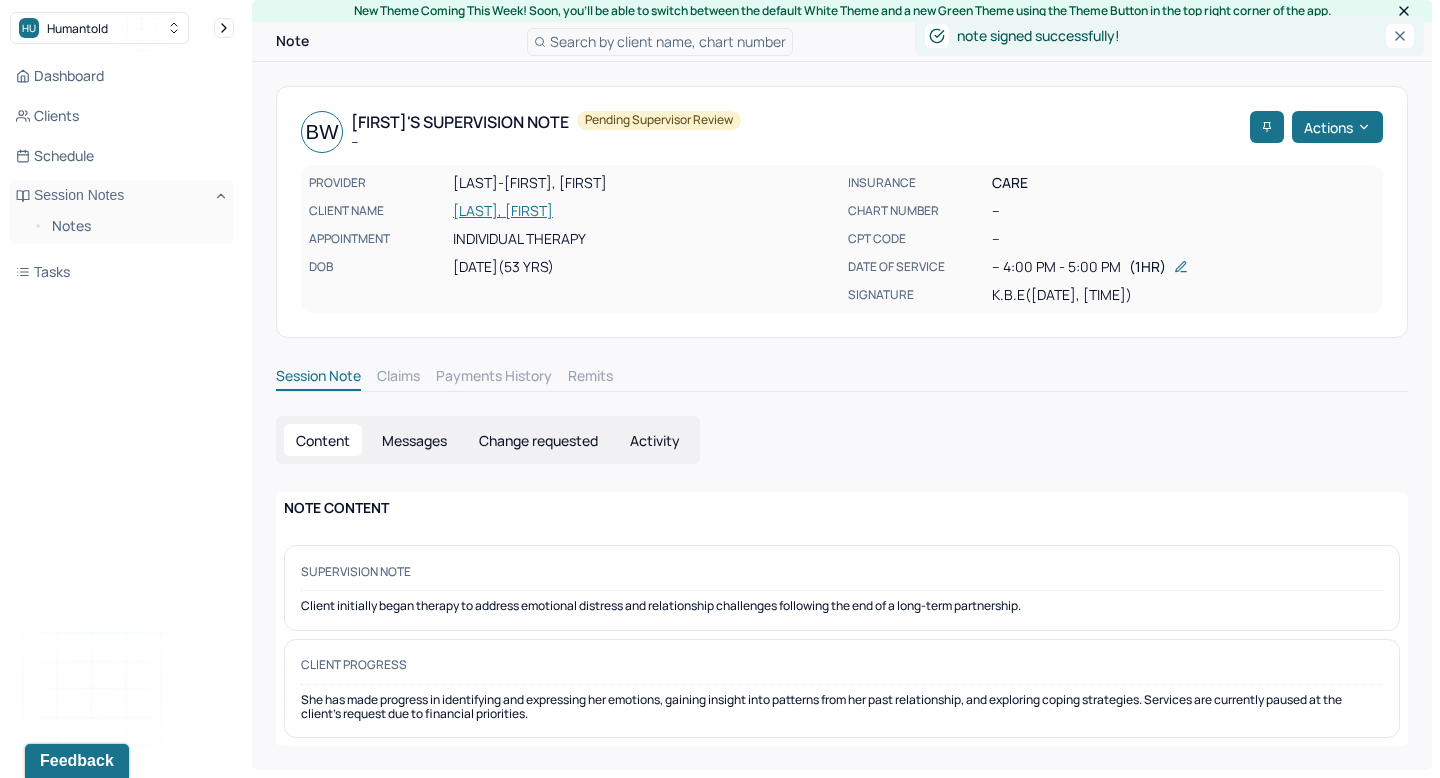 scroll, scrollTop: 0, scrollLeft: 0, axis: both 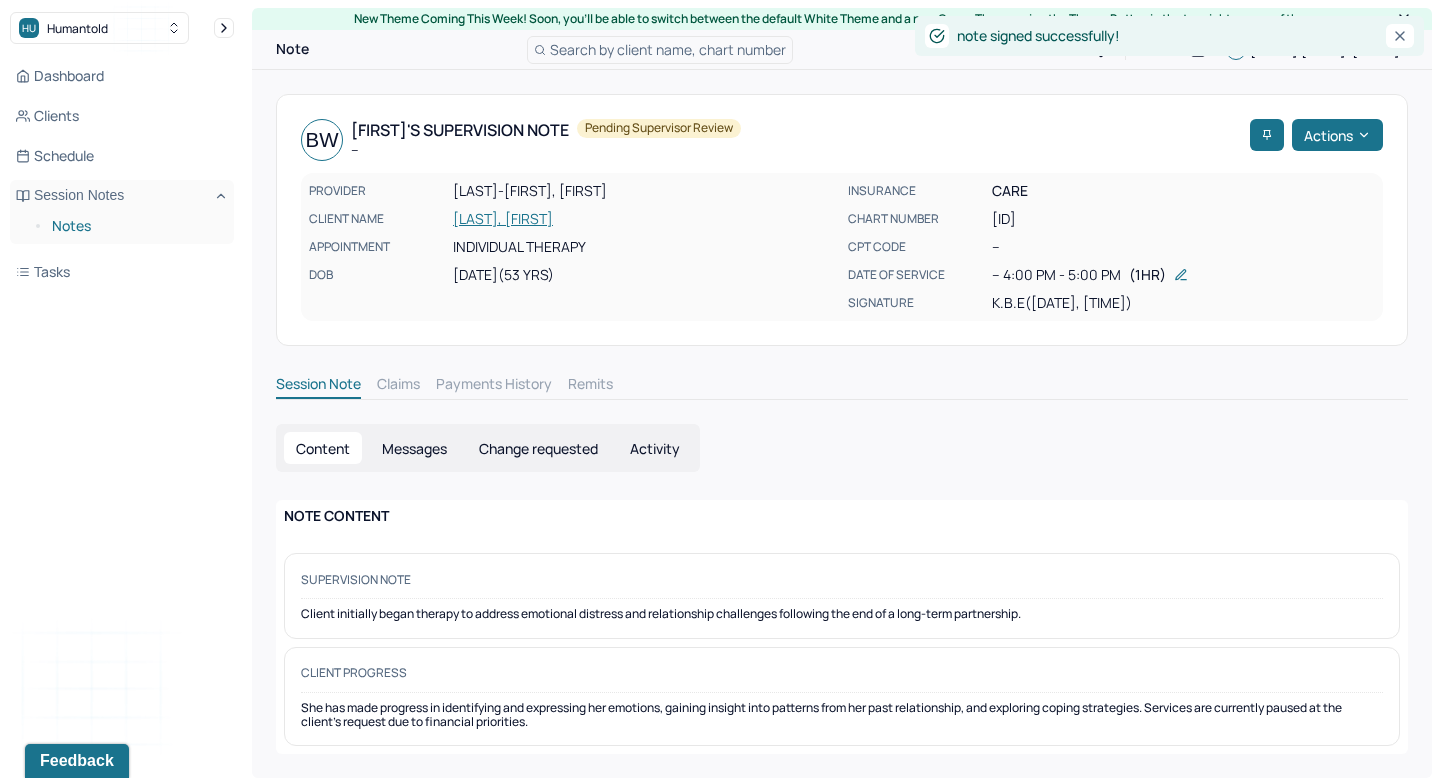 click on "Notes" at bounding box center [135, 226] 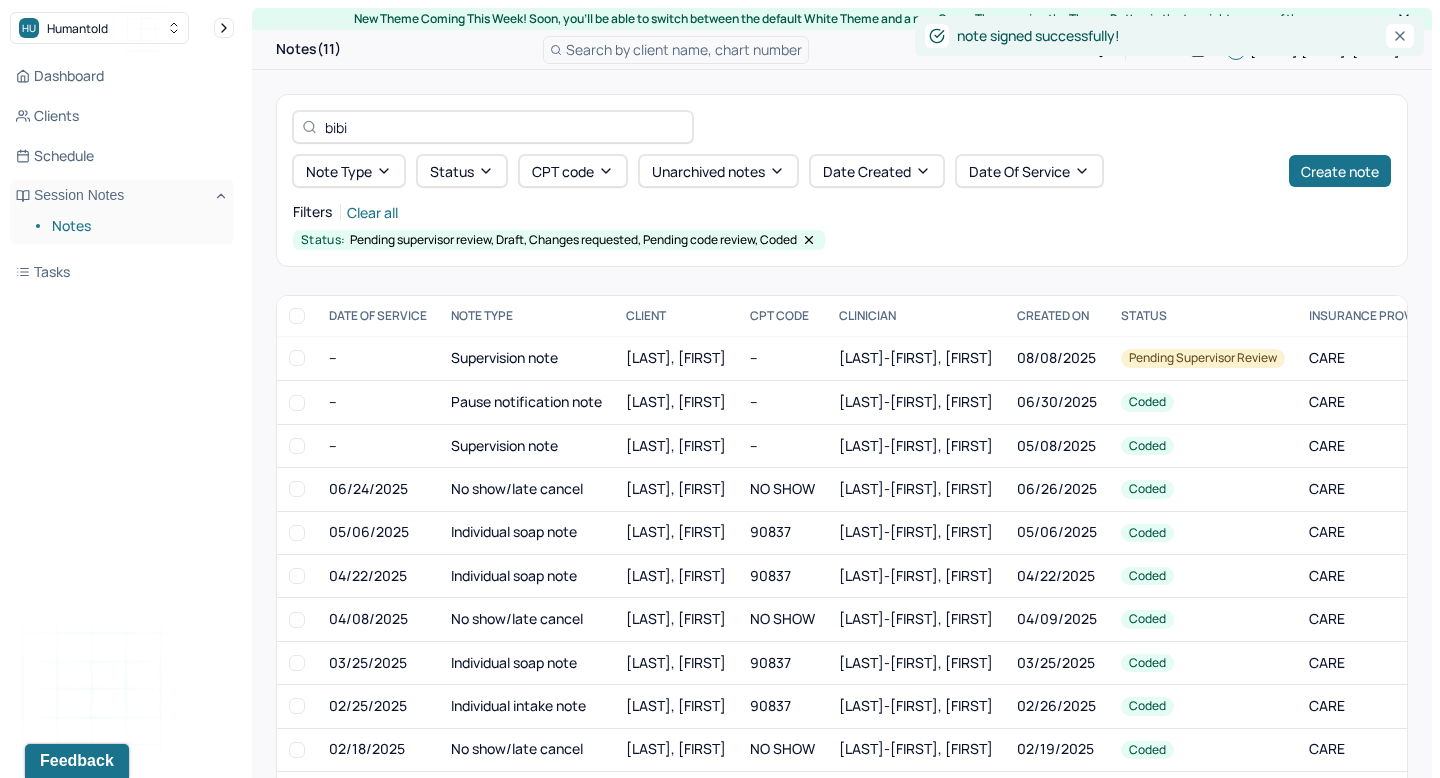 click on "bibi" at bounding box center [504, 127] 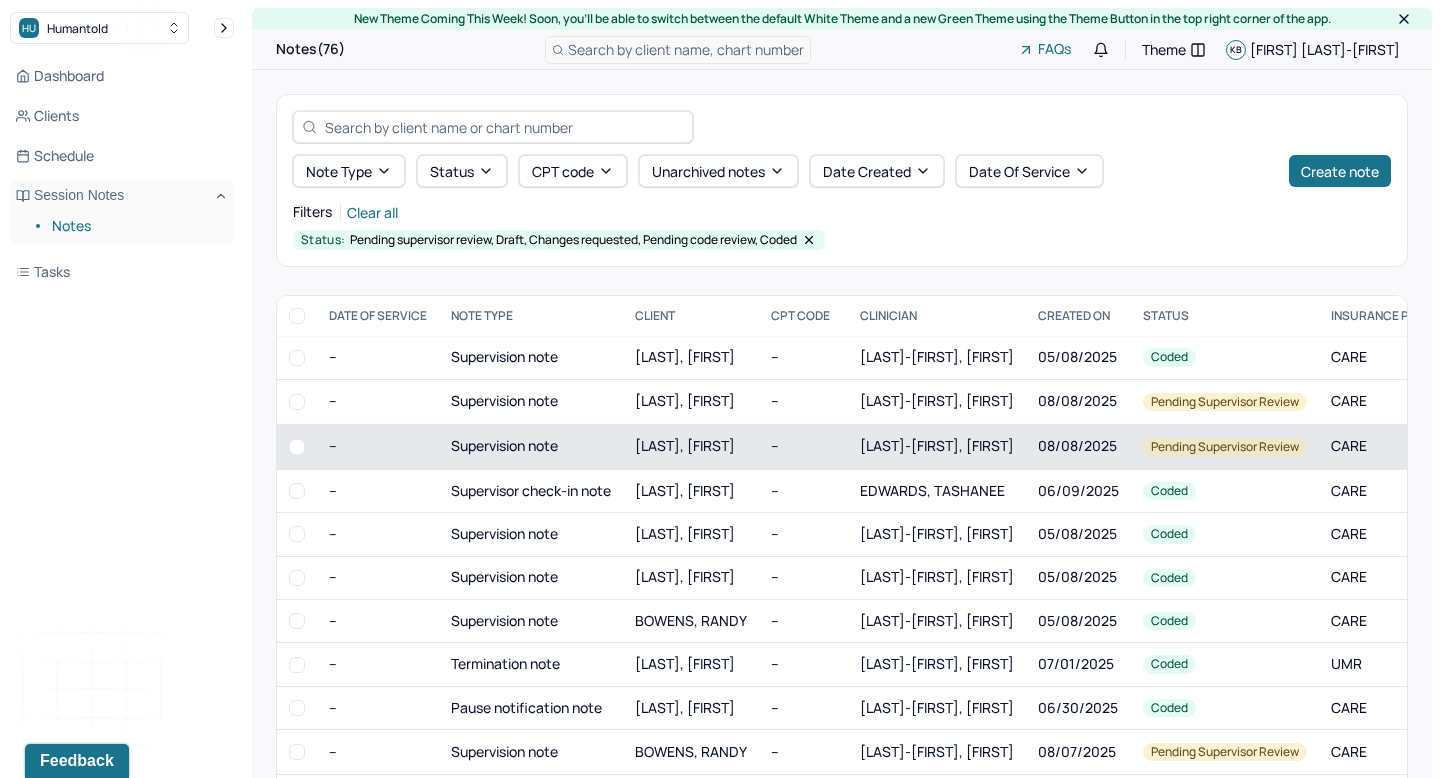 type 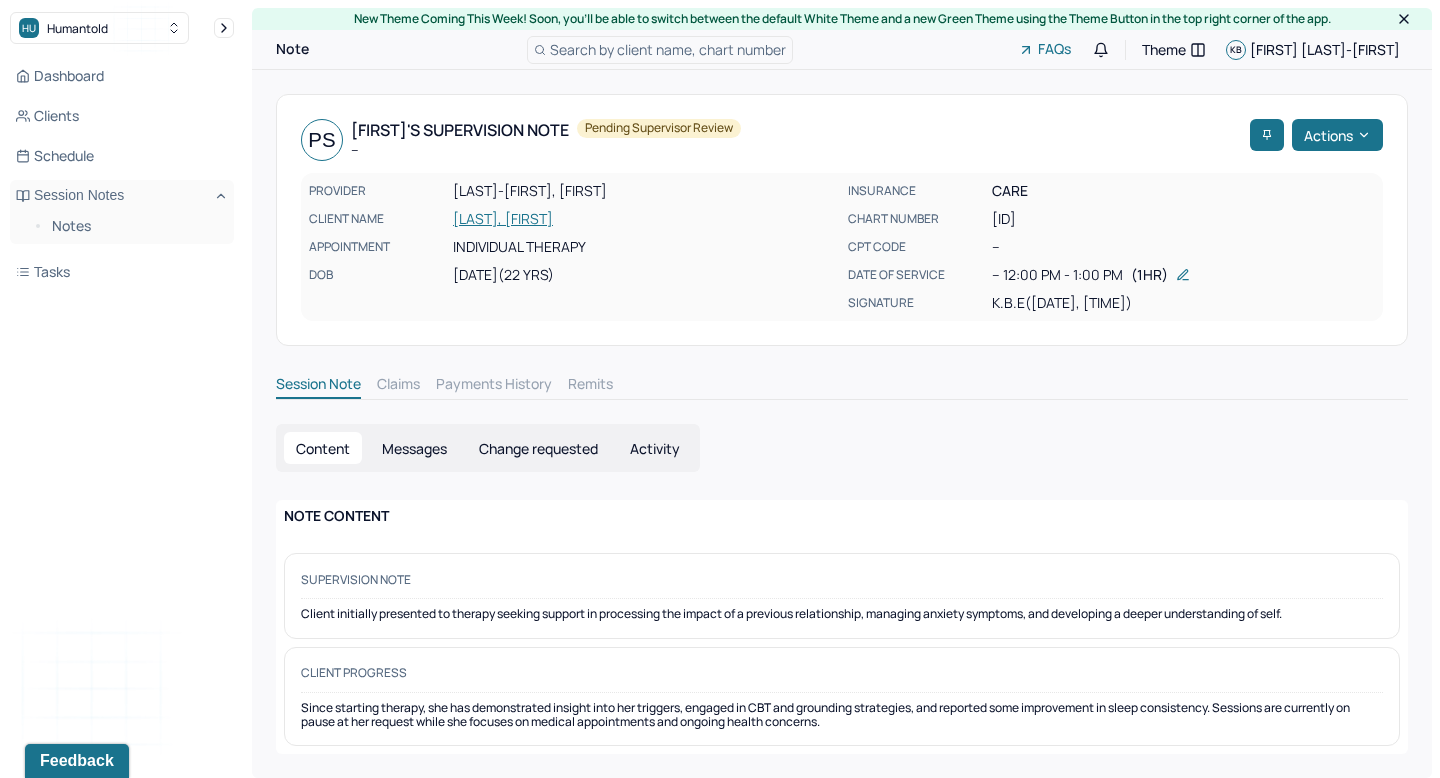 scroll, scrollTop: 5, scrollLeft: 0, axis: vertical 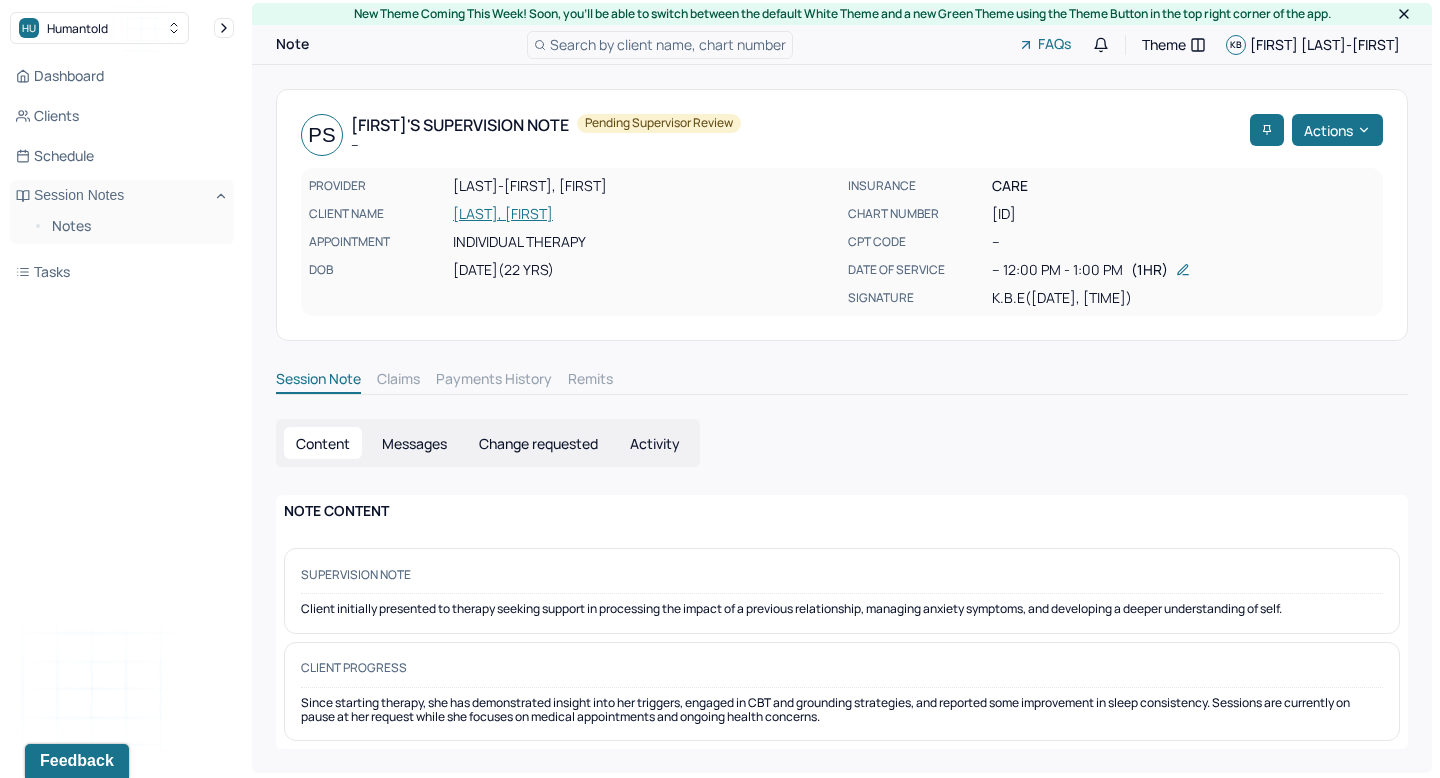 click on "Client progress Since starting therapy, she has demonstrated insight into her triggers, engaged in CBT and grounding strategies, and reported some improvement in sleep consistency. Sessions are currently on pause at her request while she focuses on medical appointments and ongoing health concerns." at bounding box center [842, 692] 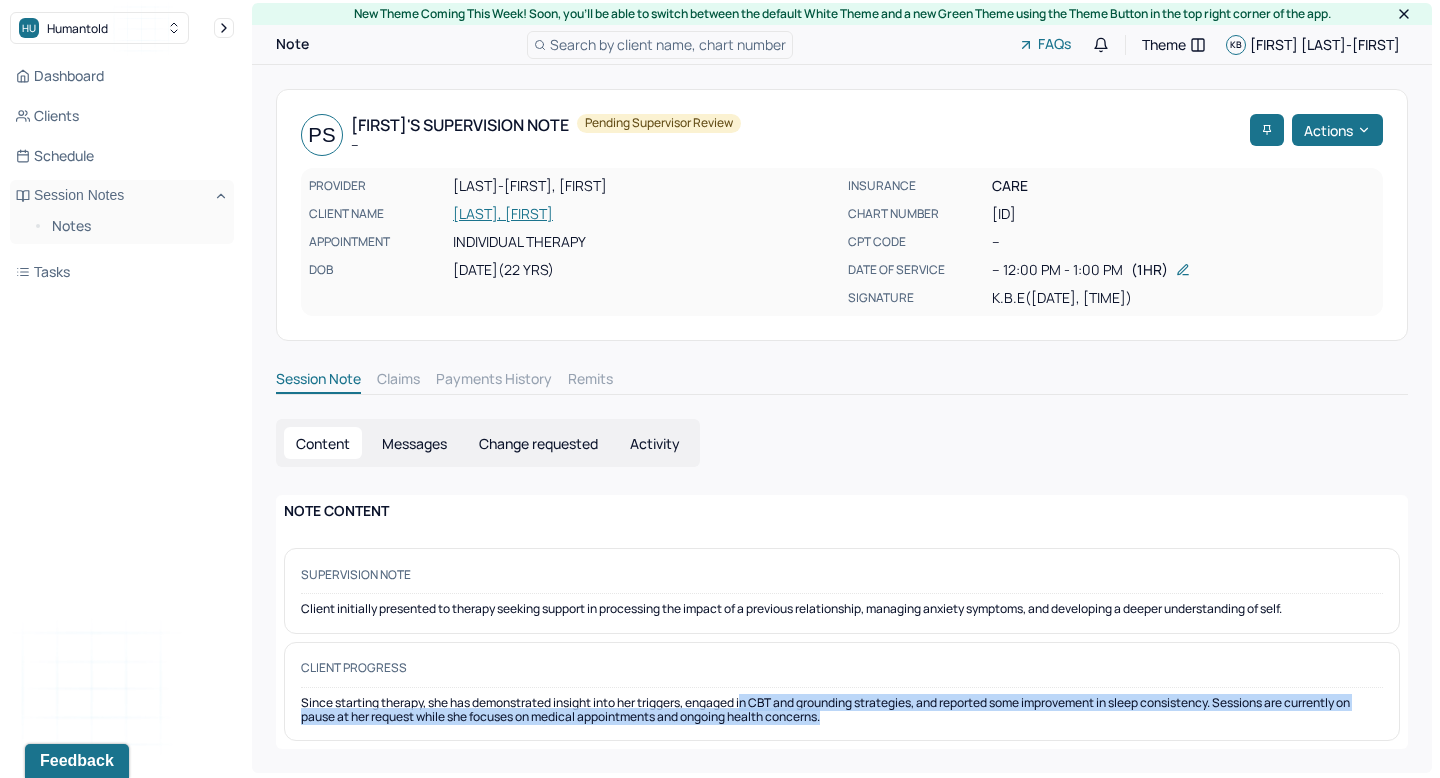 drag, startPoint x: 752, startPoint y: 705, endPoint x: 852, endPoint y: 734, distance: 104.120125 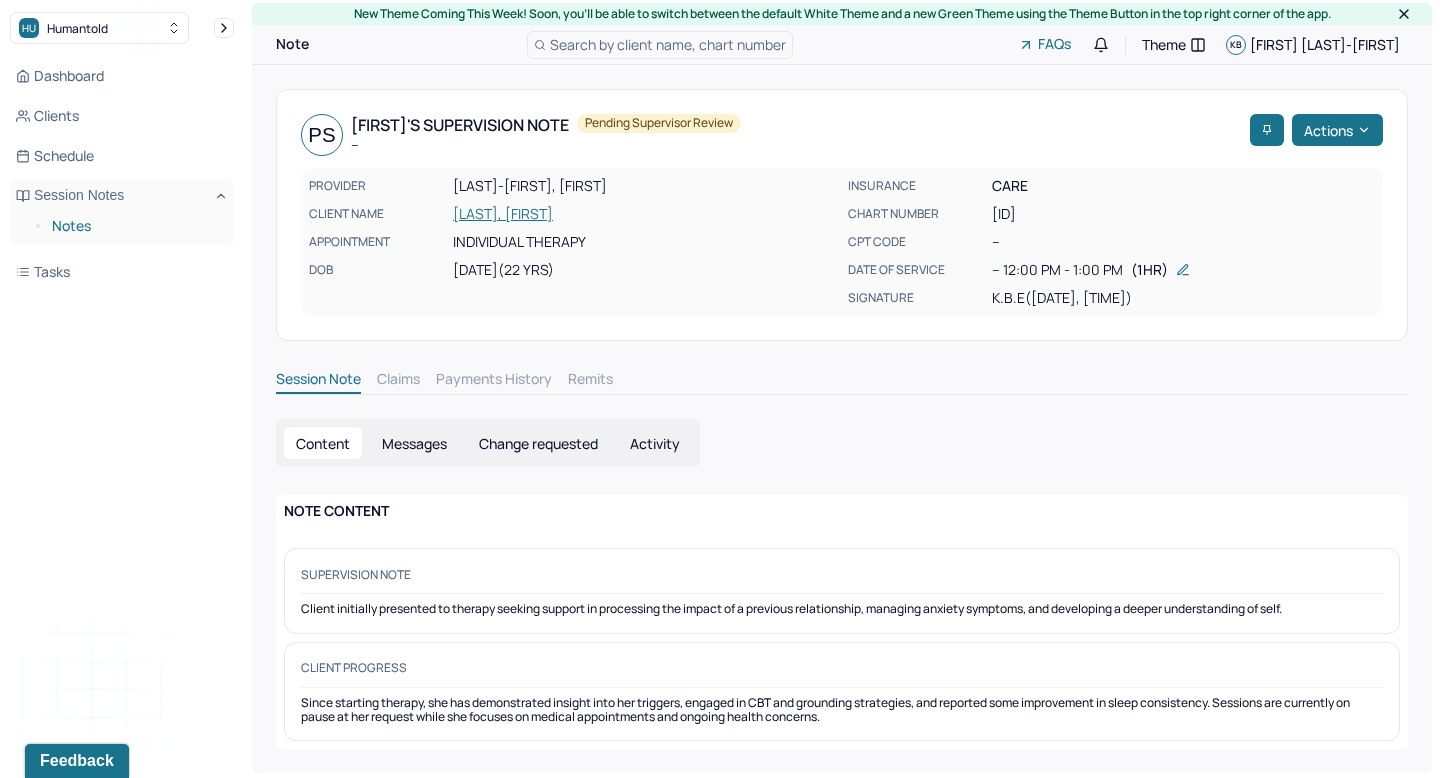 click on "Notes" at bounding box center (135, 226) 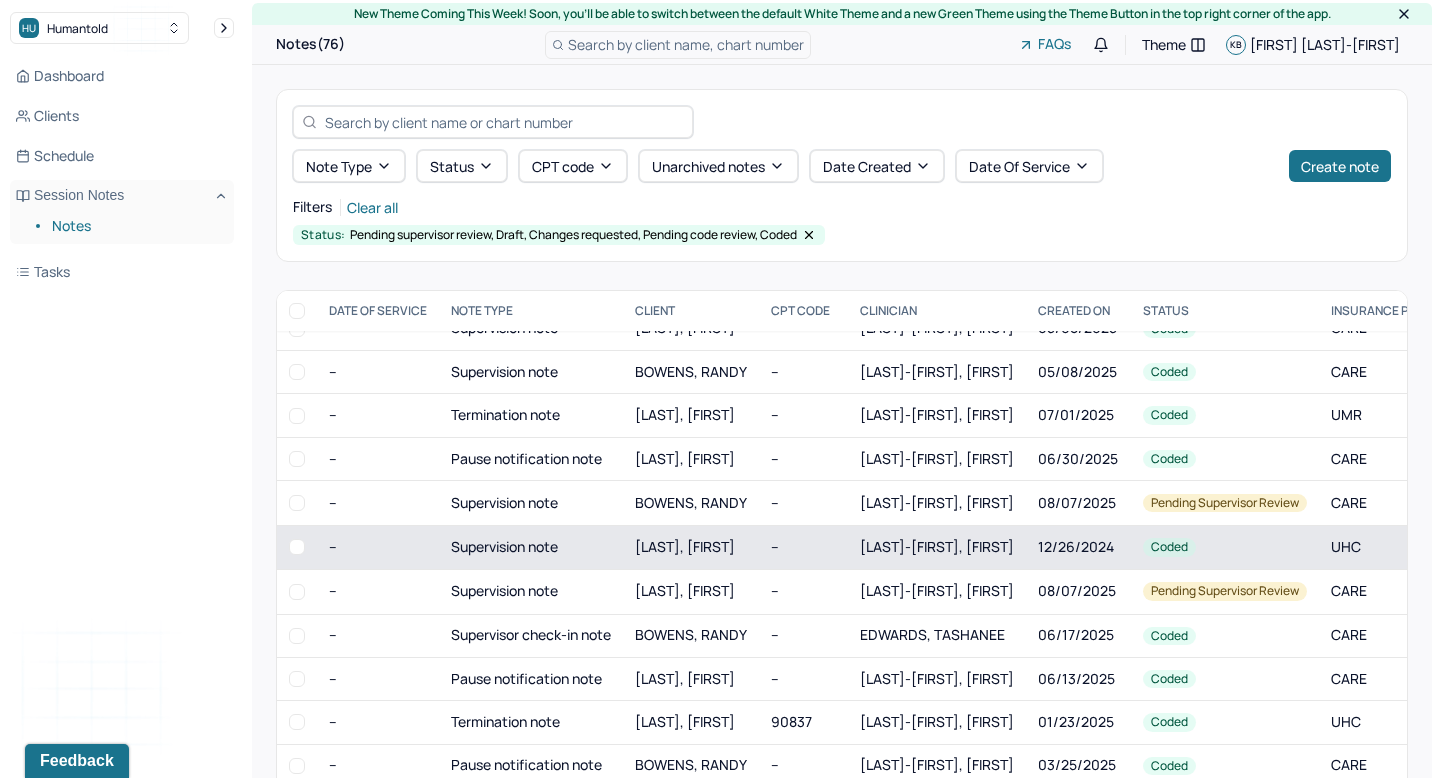 scroll, scrollTop: 36, scrollLeft: 0, axis: vertical 